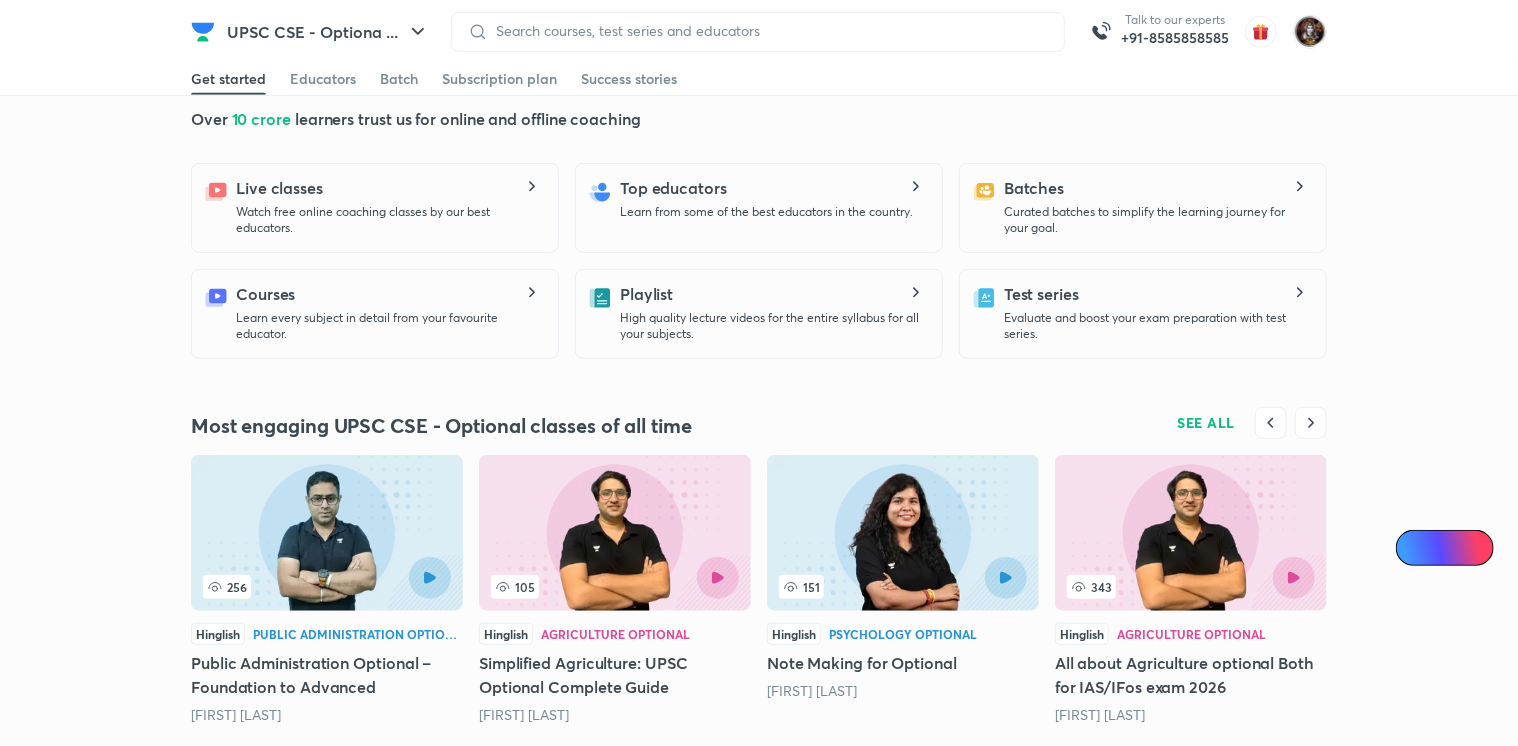 scroll, scrollTop: 63, scrollLeft: 0, axis: vertical 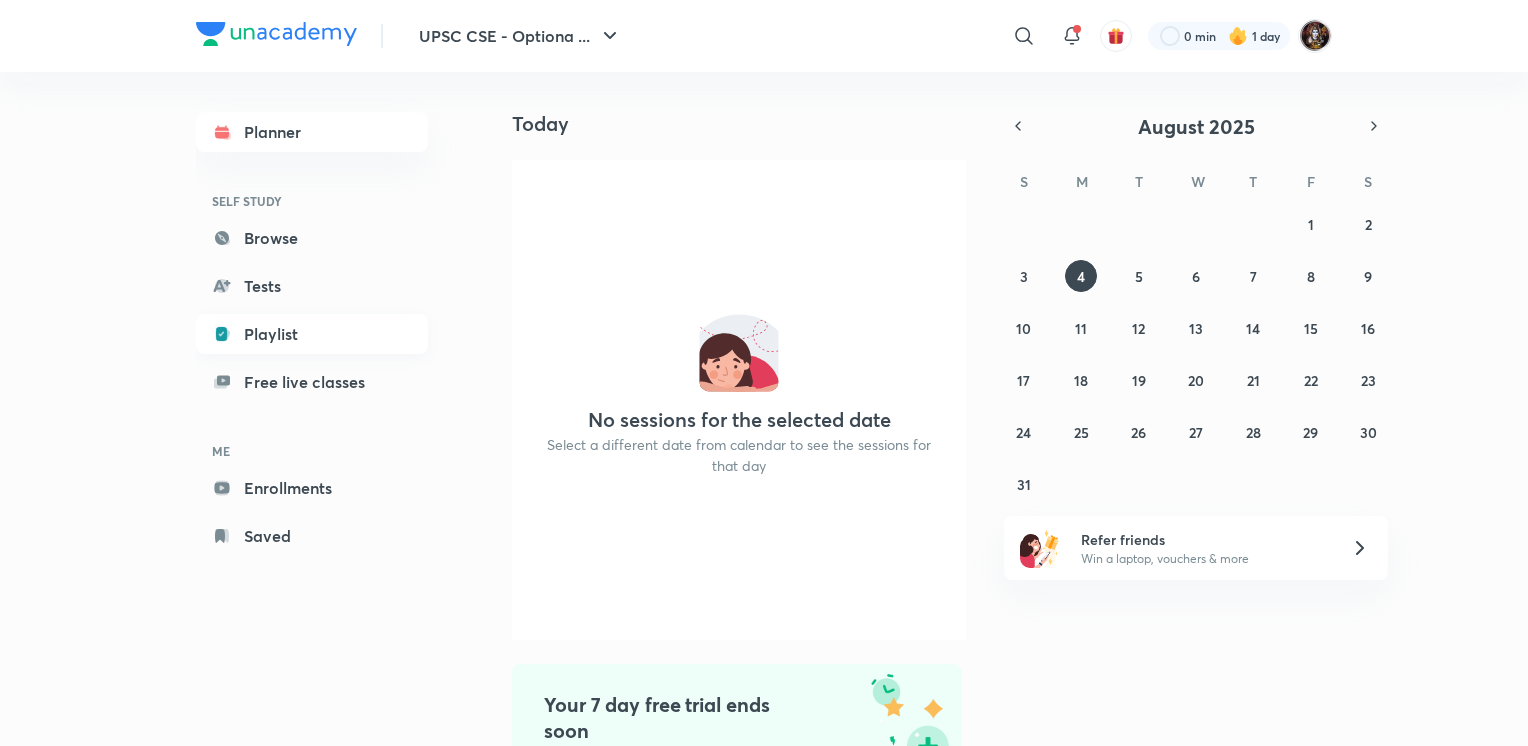 click on "Playlist" at bounding box center (312, 334) 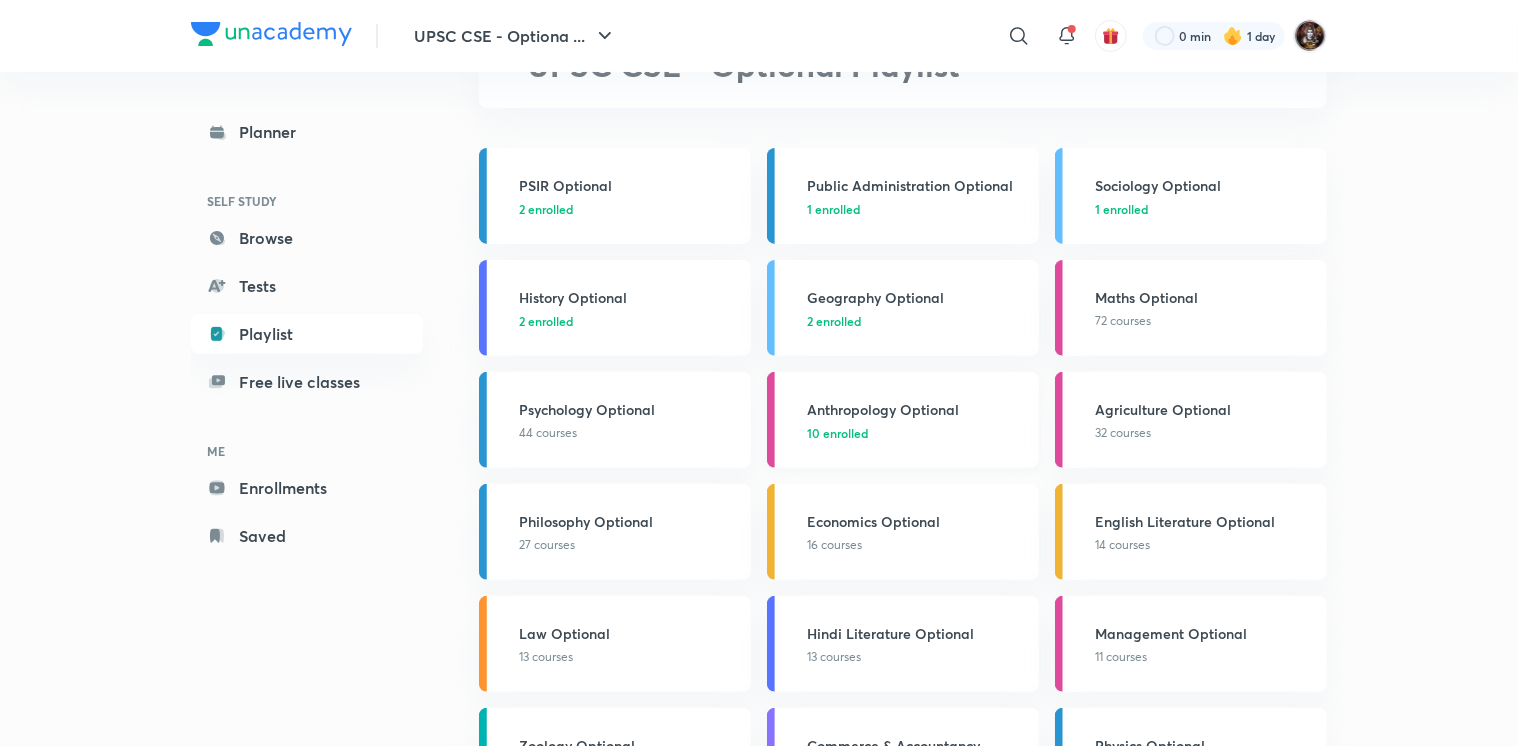 scroll, scrollTop: 100, scrollLeft: 0, axis: vertical 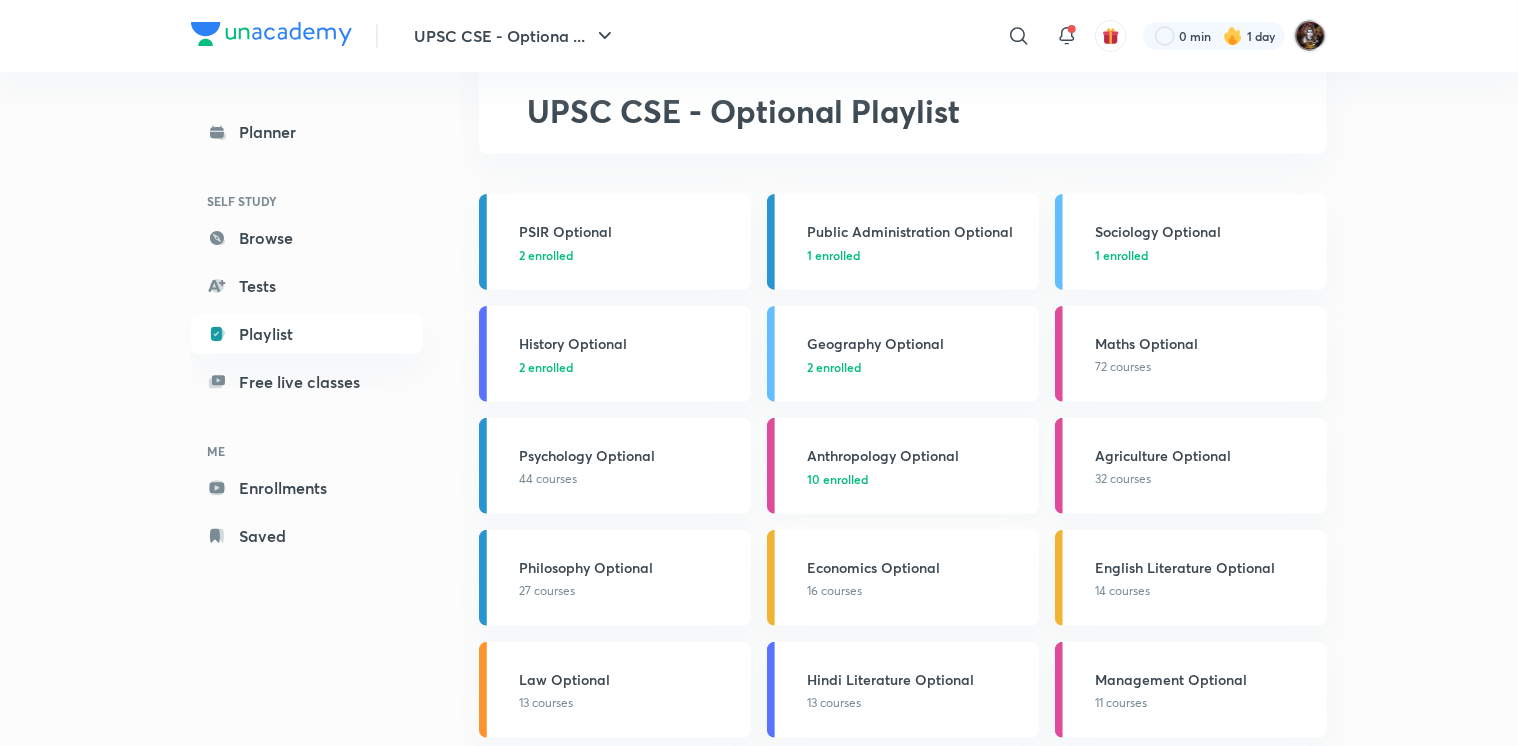 click on "10 enrolled" at bounding box center [837, 479] 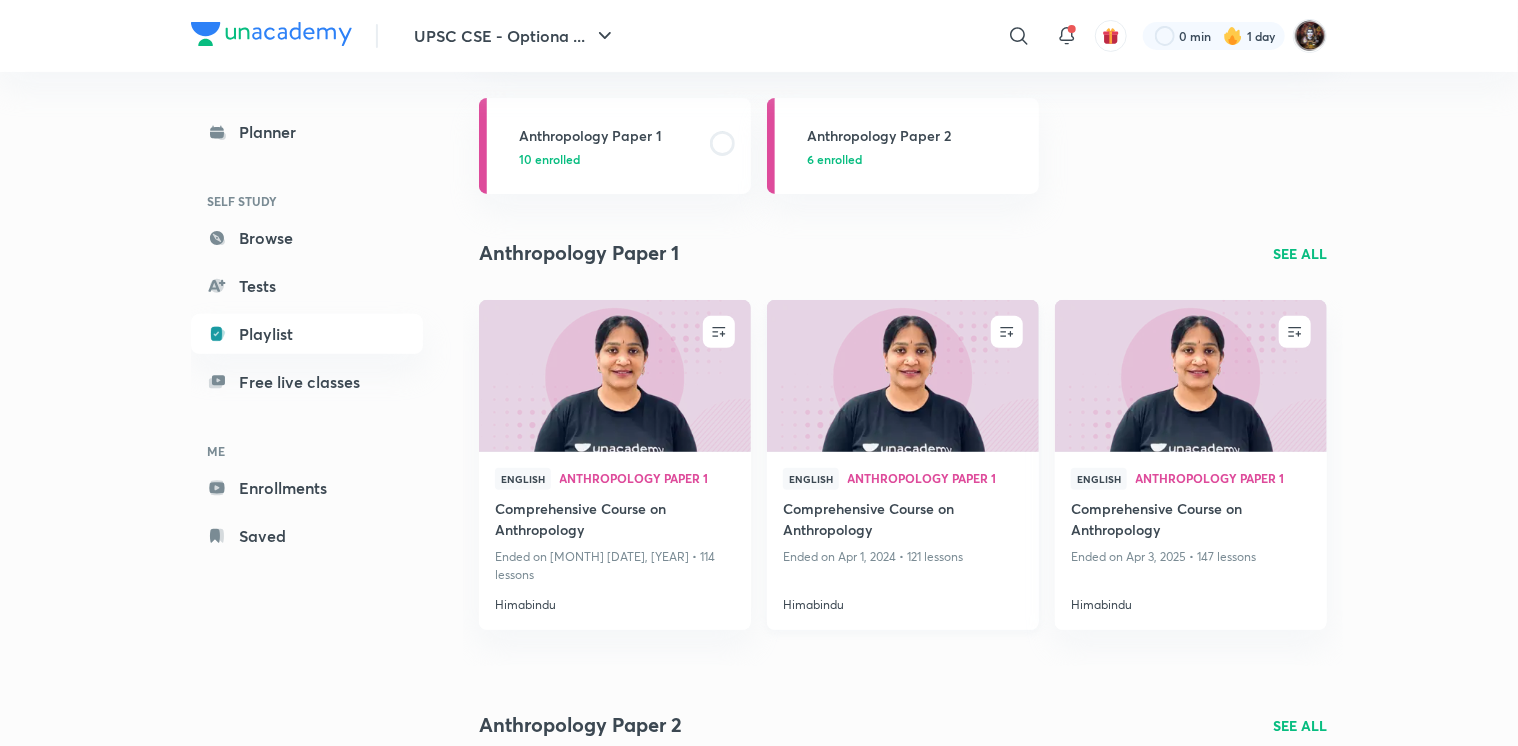 scroll, scrollTop: 200, scrollLeft: 0, axis: vertical 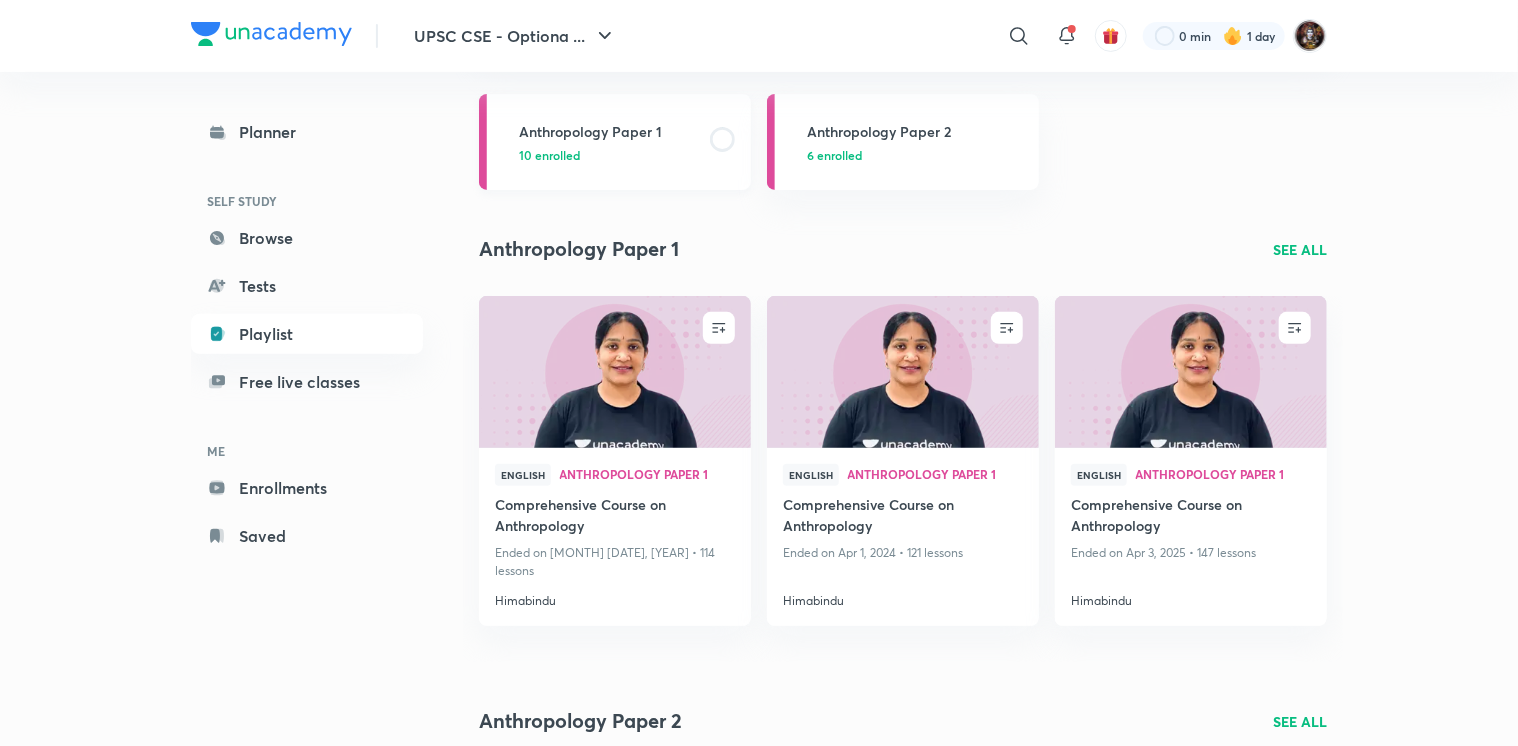 click at bounding box center [722, 142] 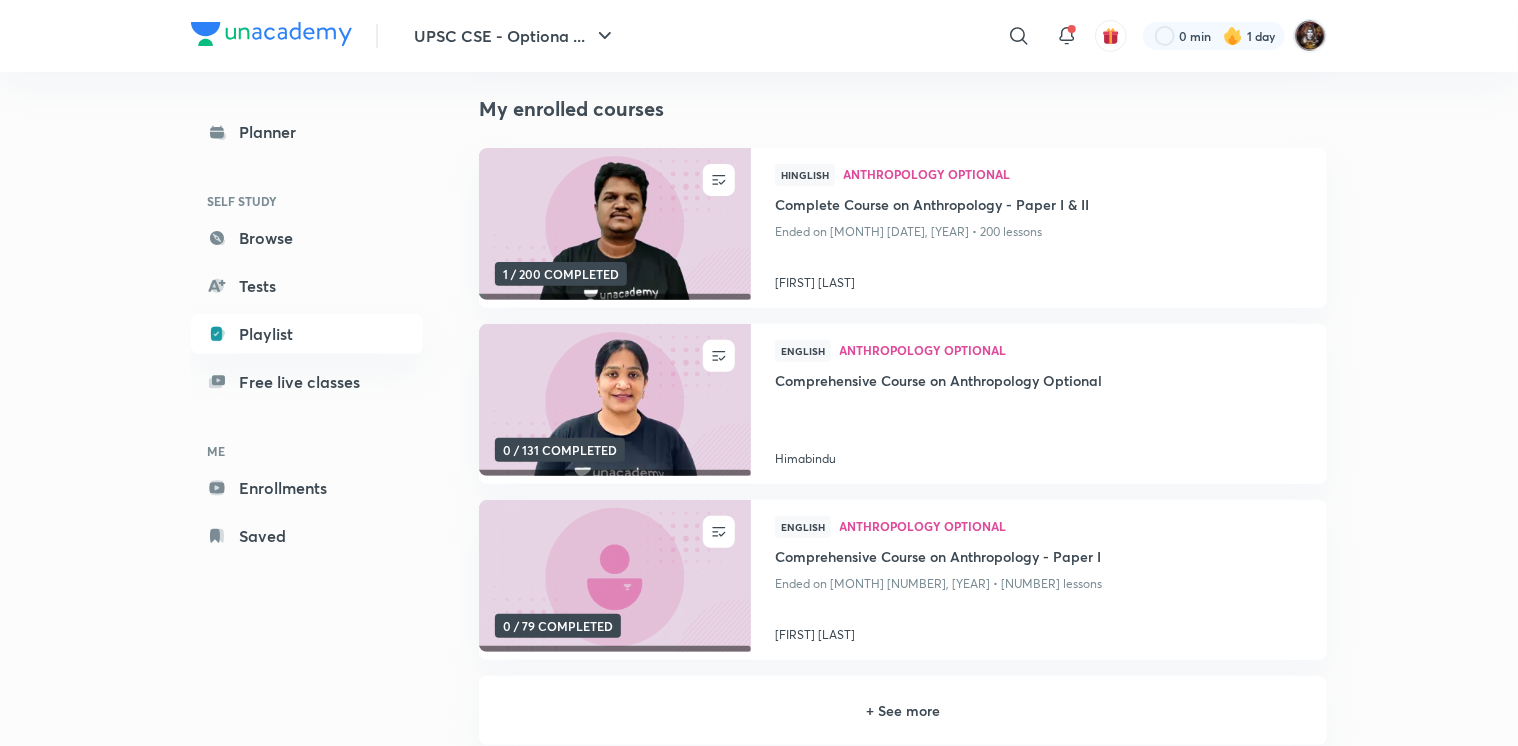 scroll, scrollTop: 0, scrollLeft: 0, axis: both 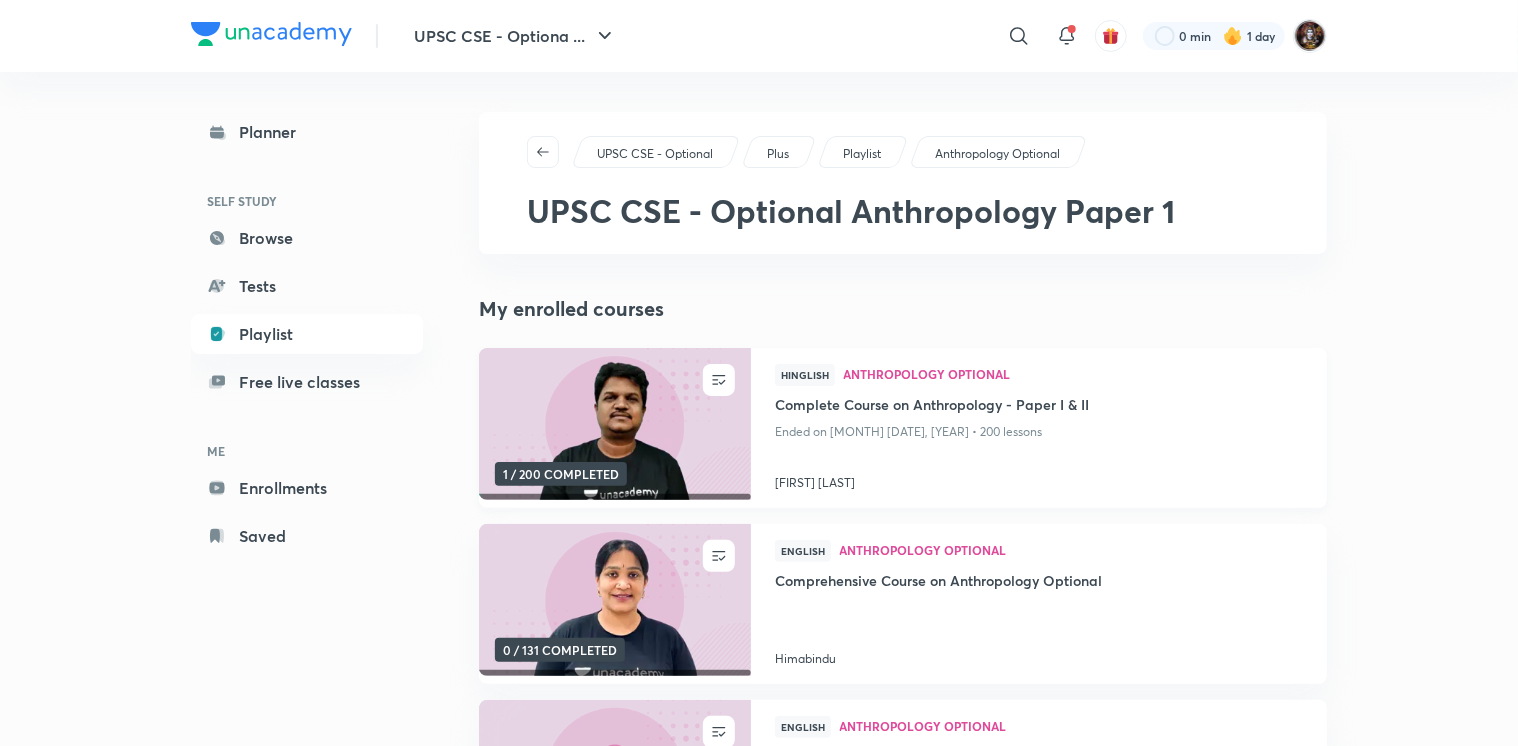 click at bounding box center (614, 424) 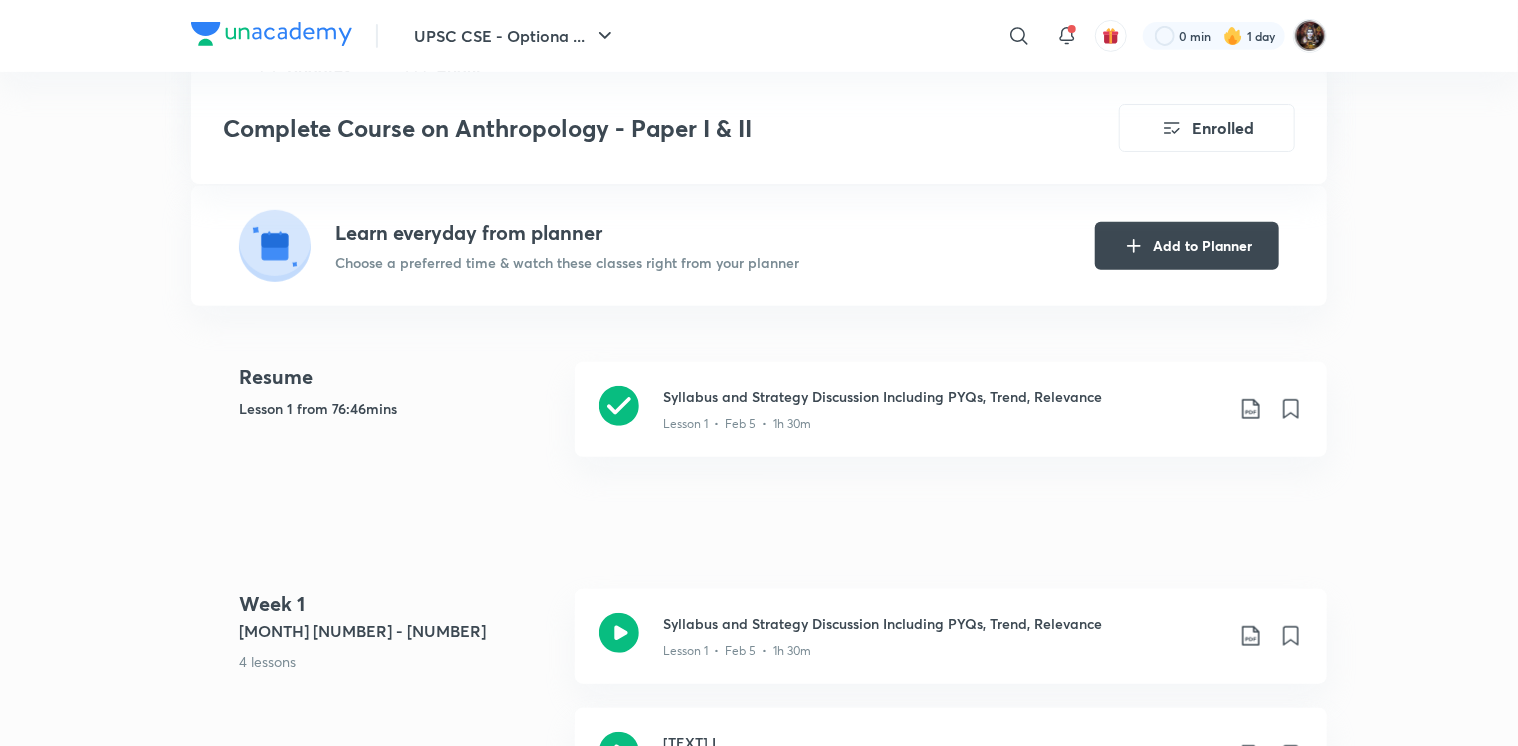 scroll, scrollTop: 400, scrollLeft: 0, axis: vertical 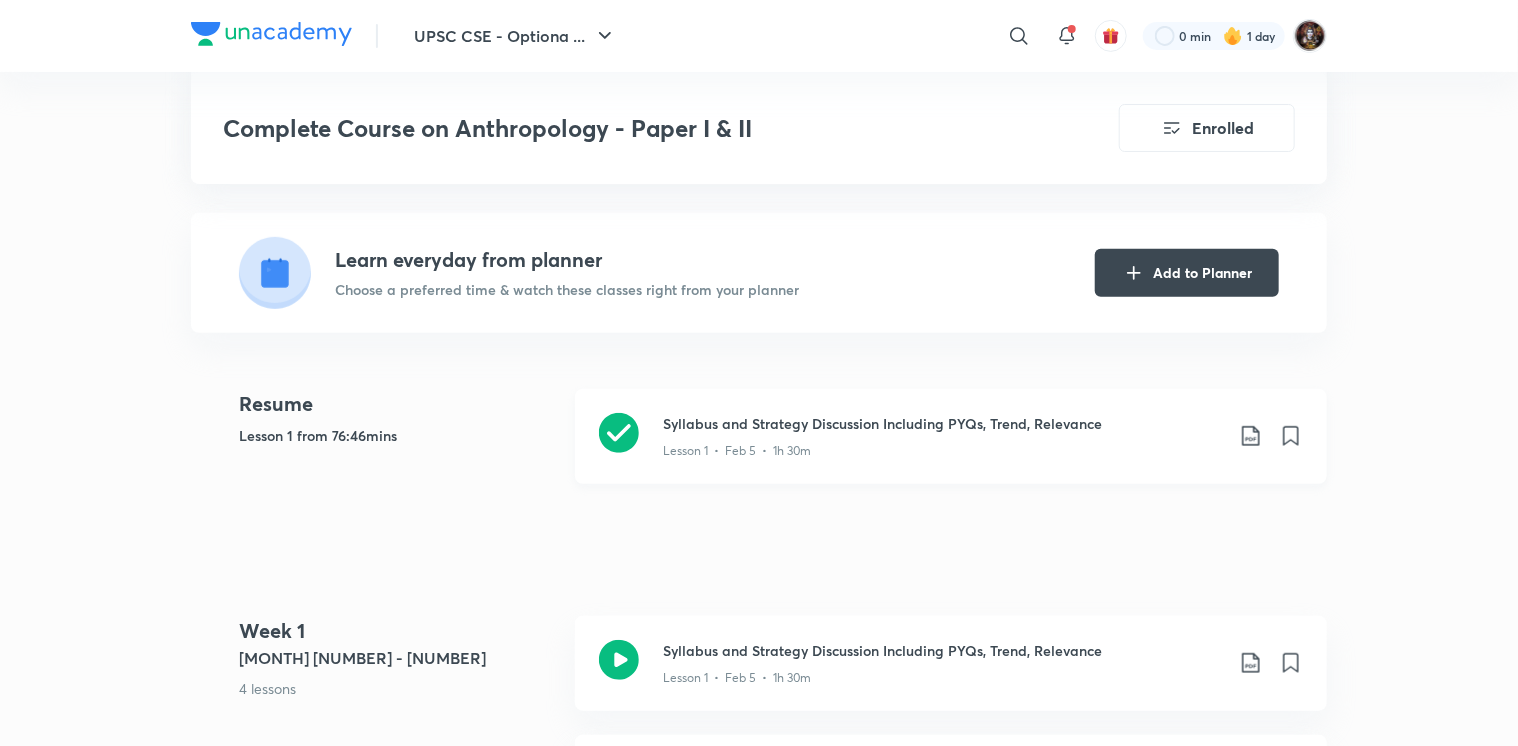 click on "Lesson 1 • Feb 5 • 1h 30m" at bounding box center [943, 447] 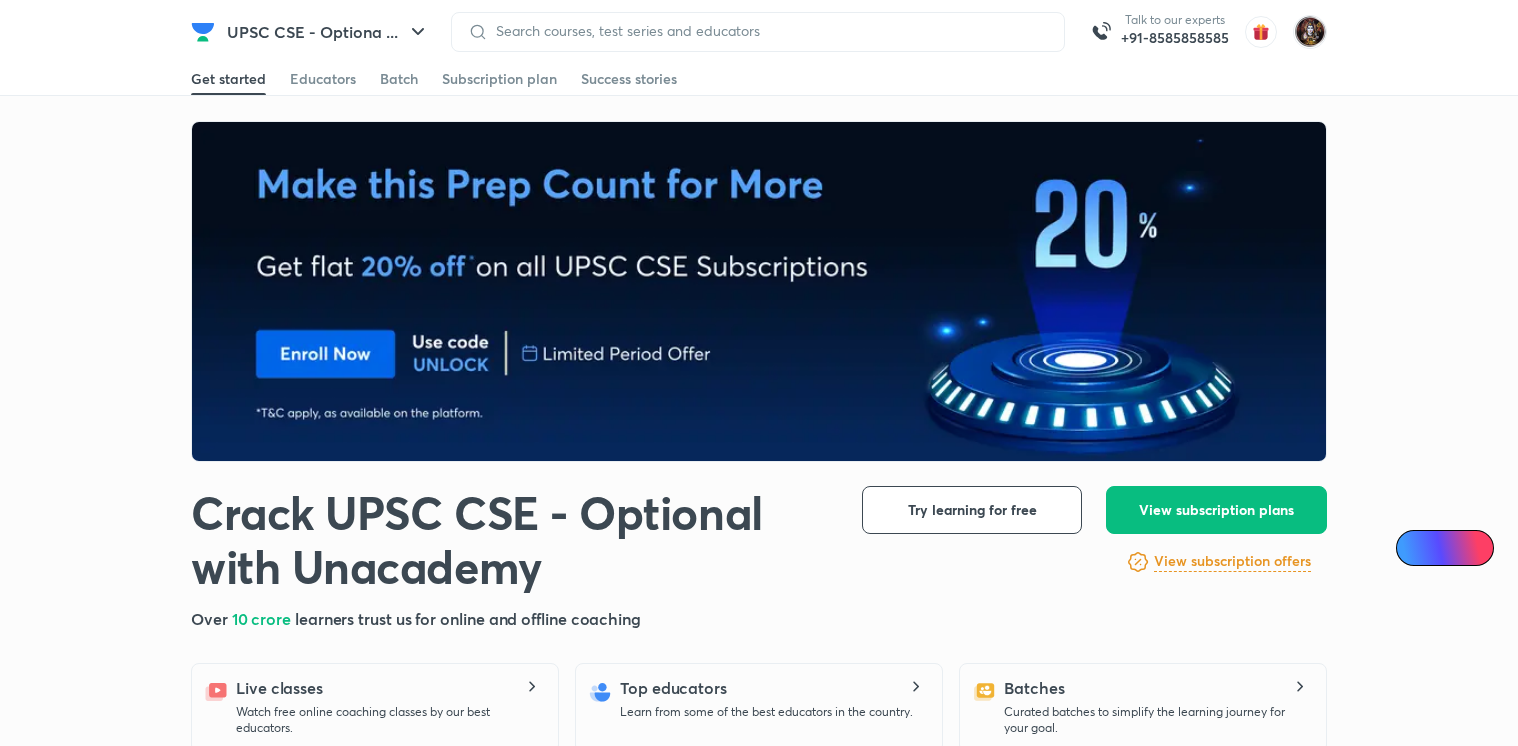 scroll, scrollTop: 300, scrollLeft: 0, axis: vertical 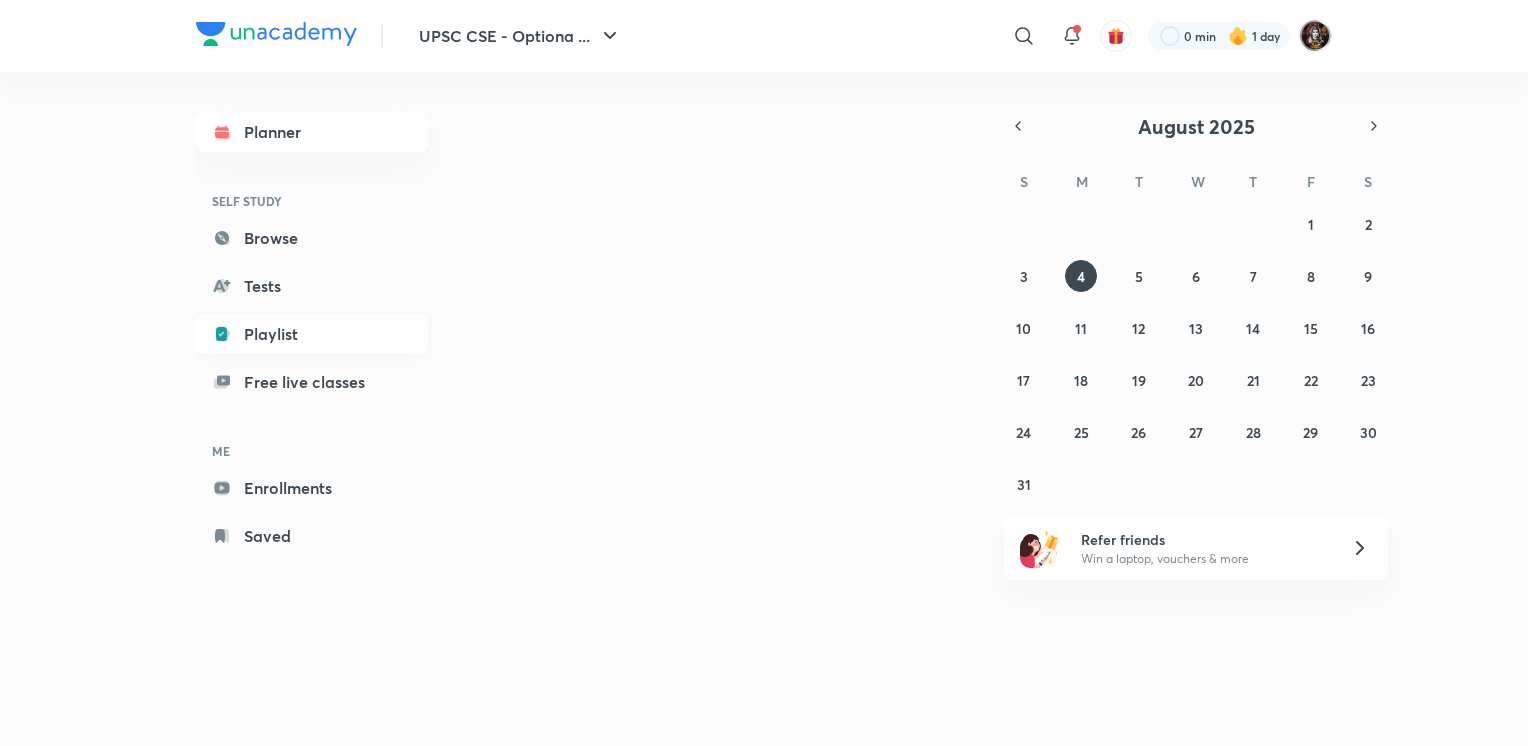 click on "Playlist" at bounding box center [312, 334] 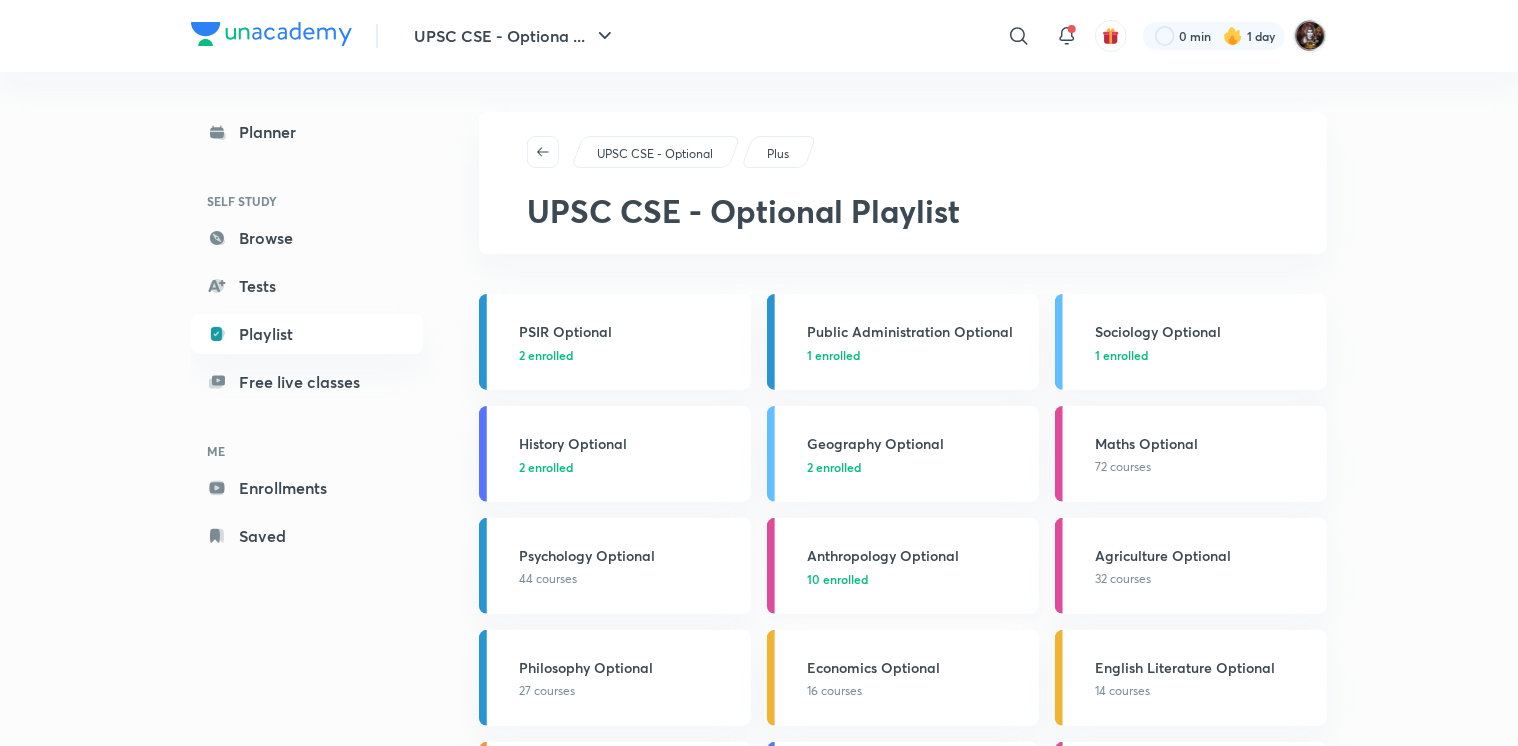 click on "Anthropology Optional" at bounding box center [917, 555] 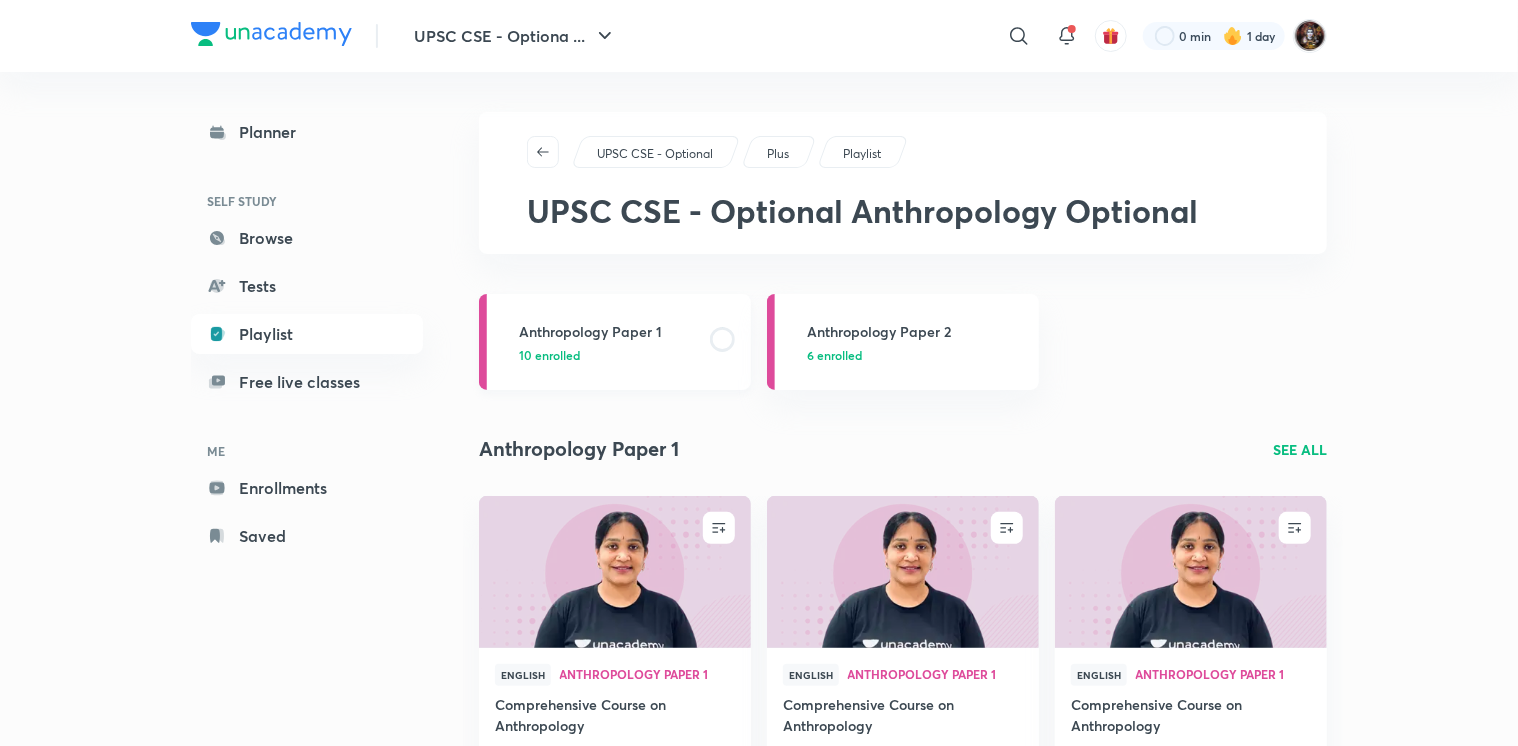 click on "Anthropology Paper 1 10 enrolled" at bounding box center (629, 342) 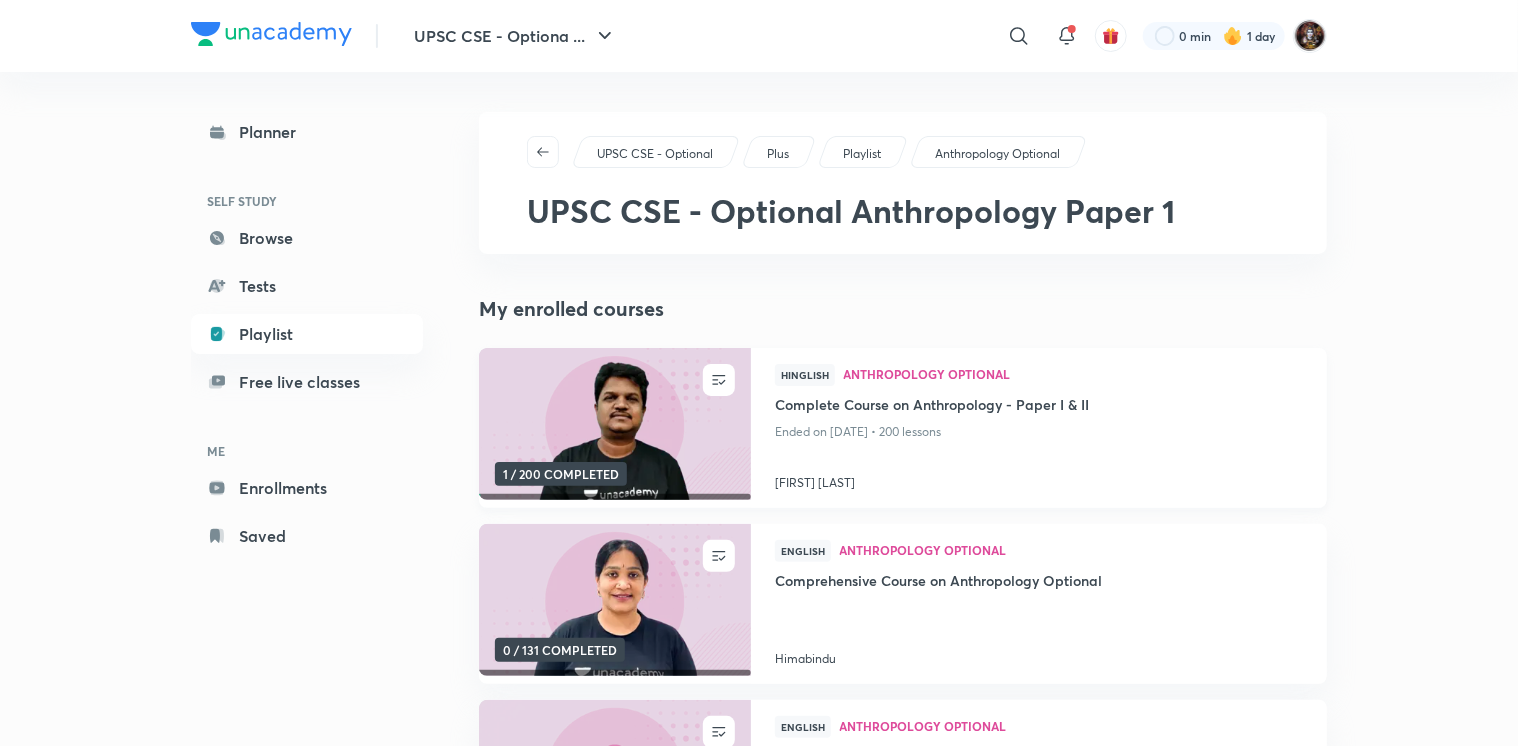 click at bounding box center (614, 424) 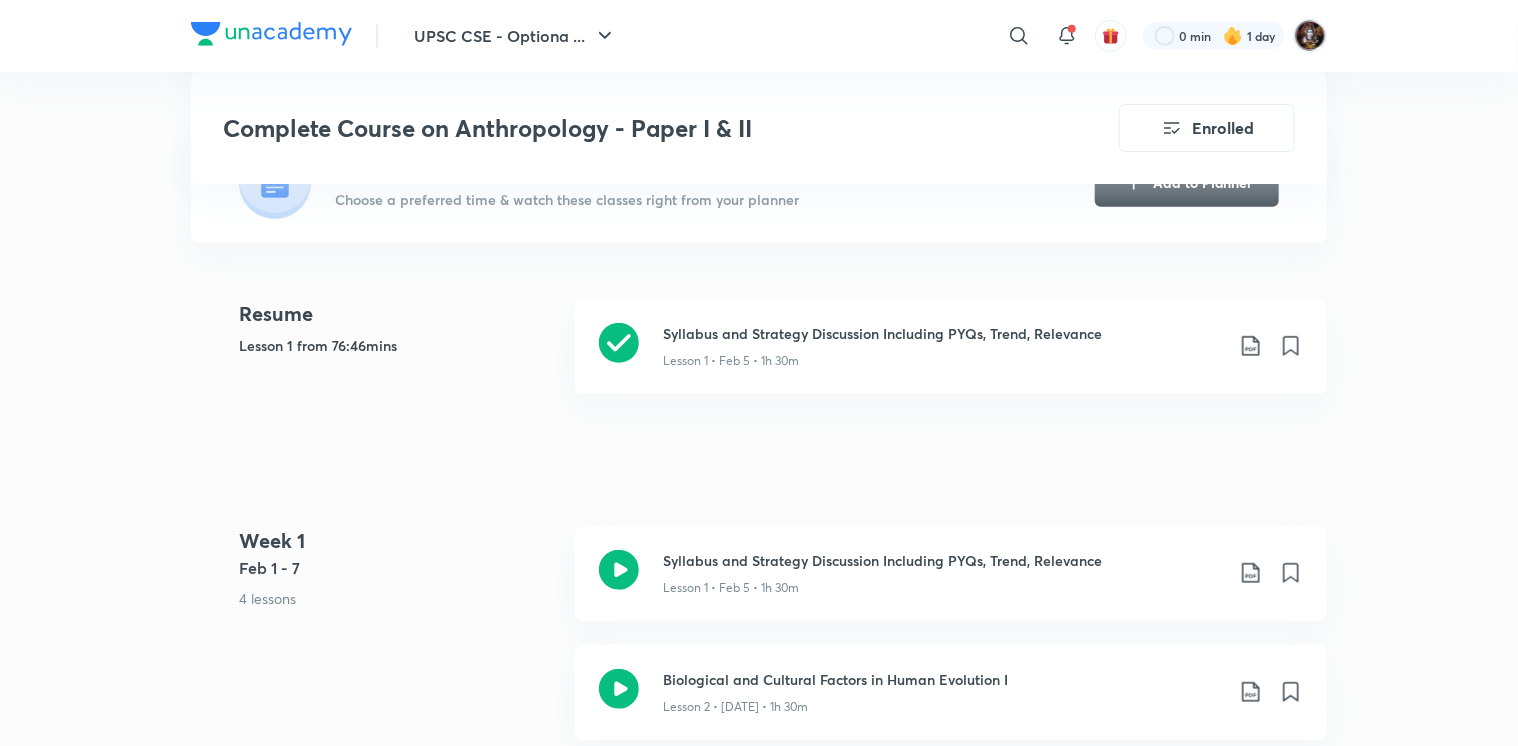 scroll, scrollTop: 500, scrollLeft: 0, axis: vertical 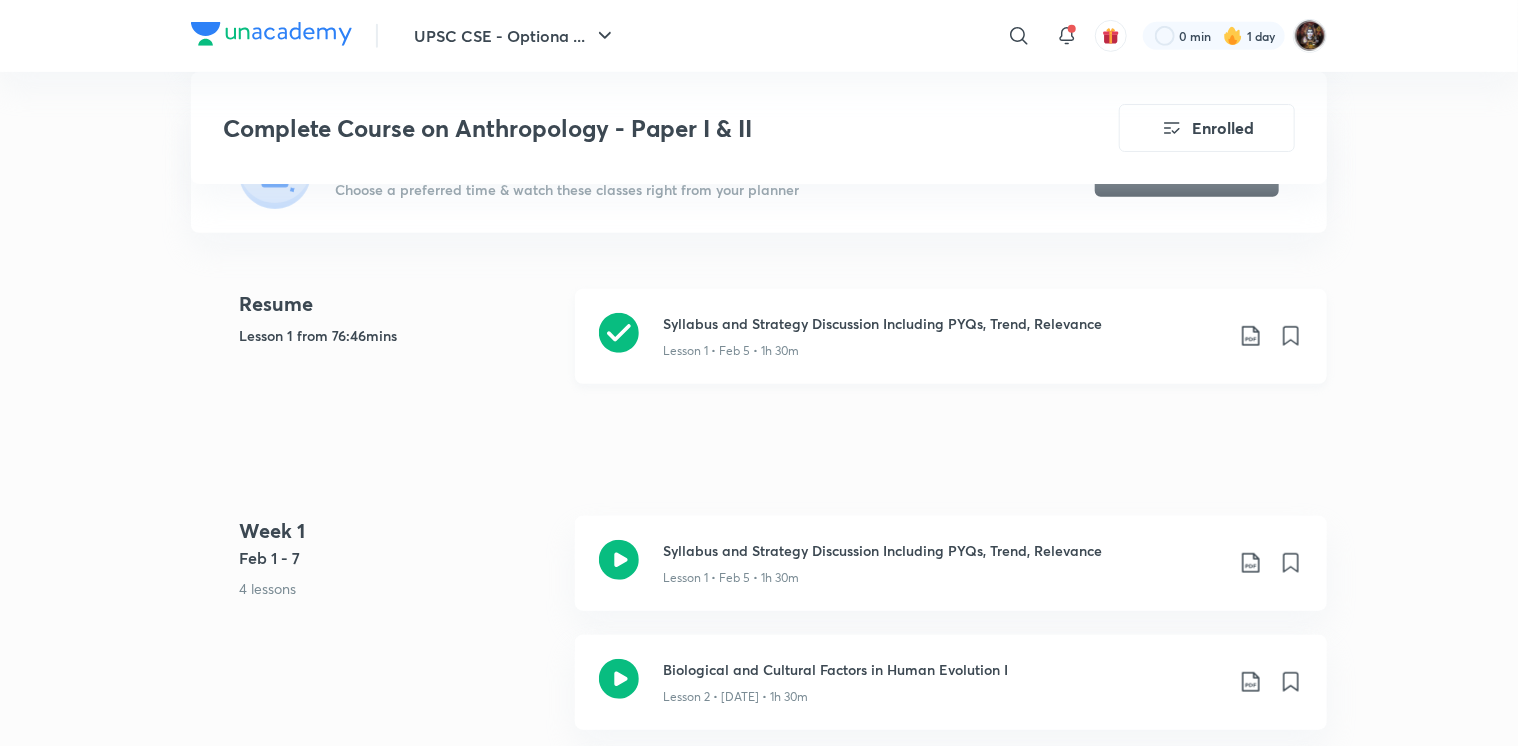 click 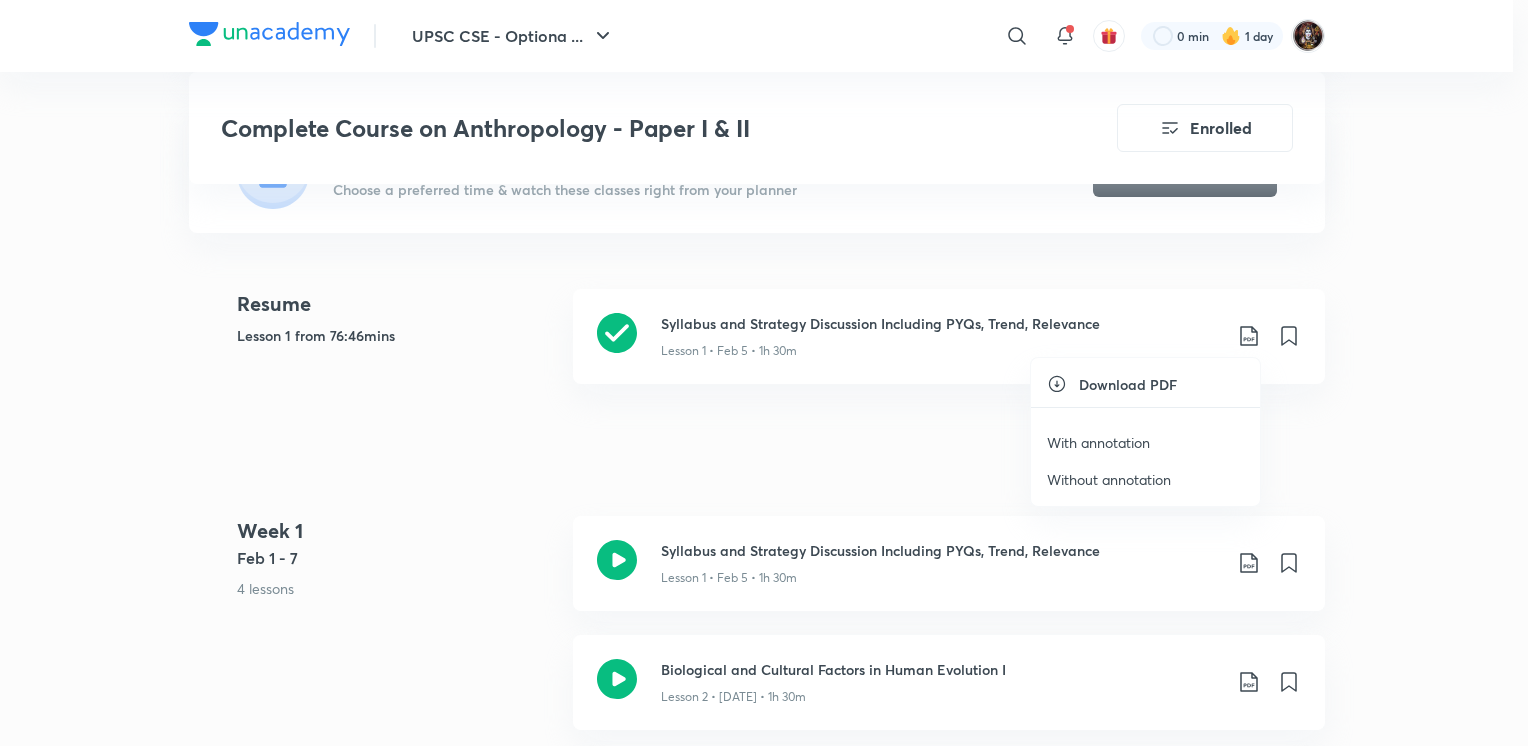 click on "With annotation" at bounding box center [1098, 442] 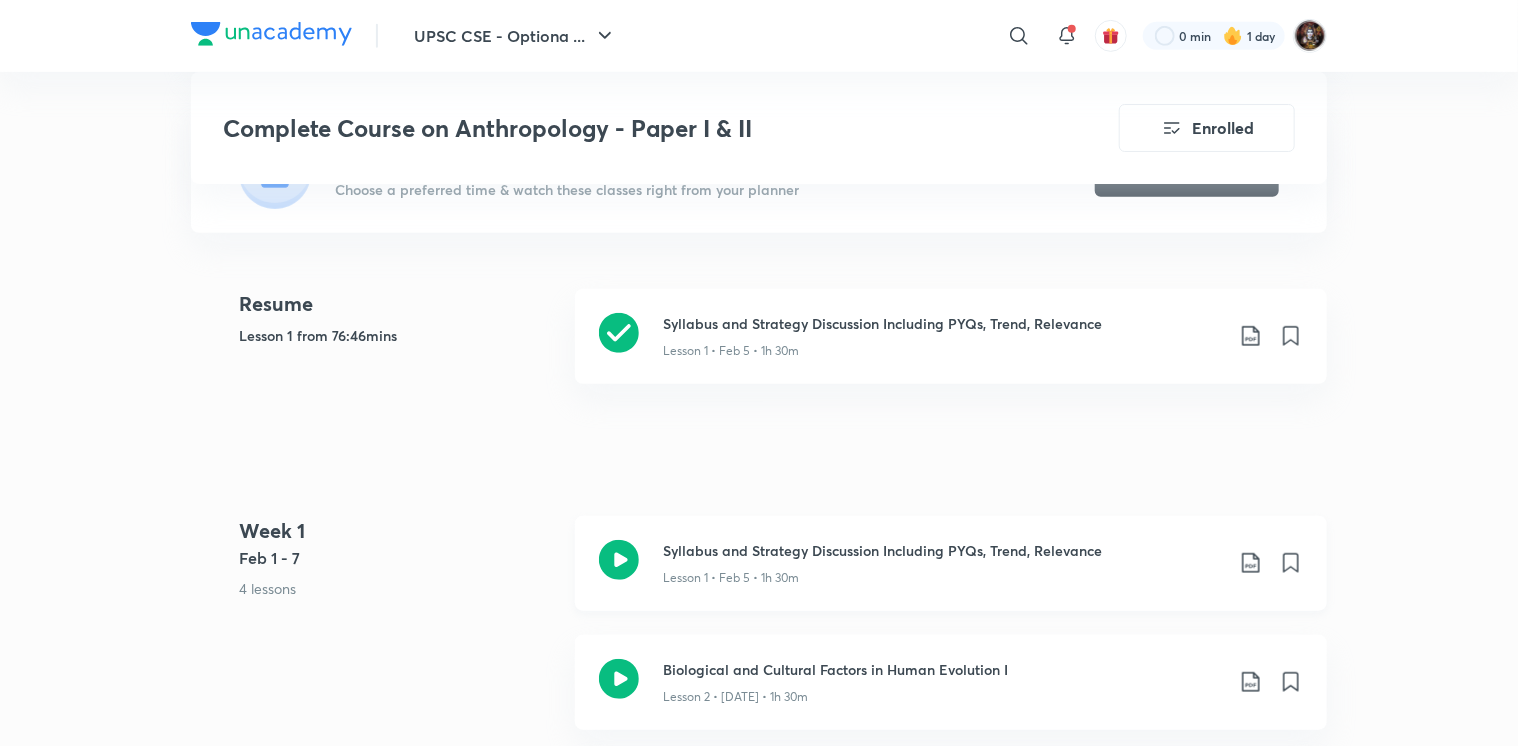 click 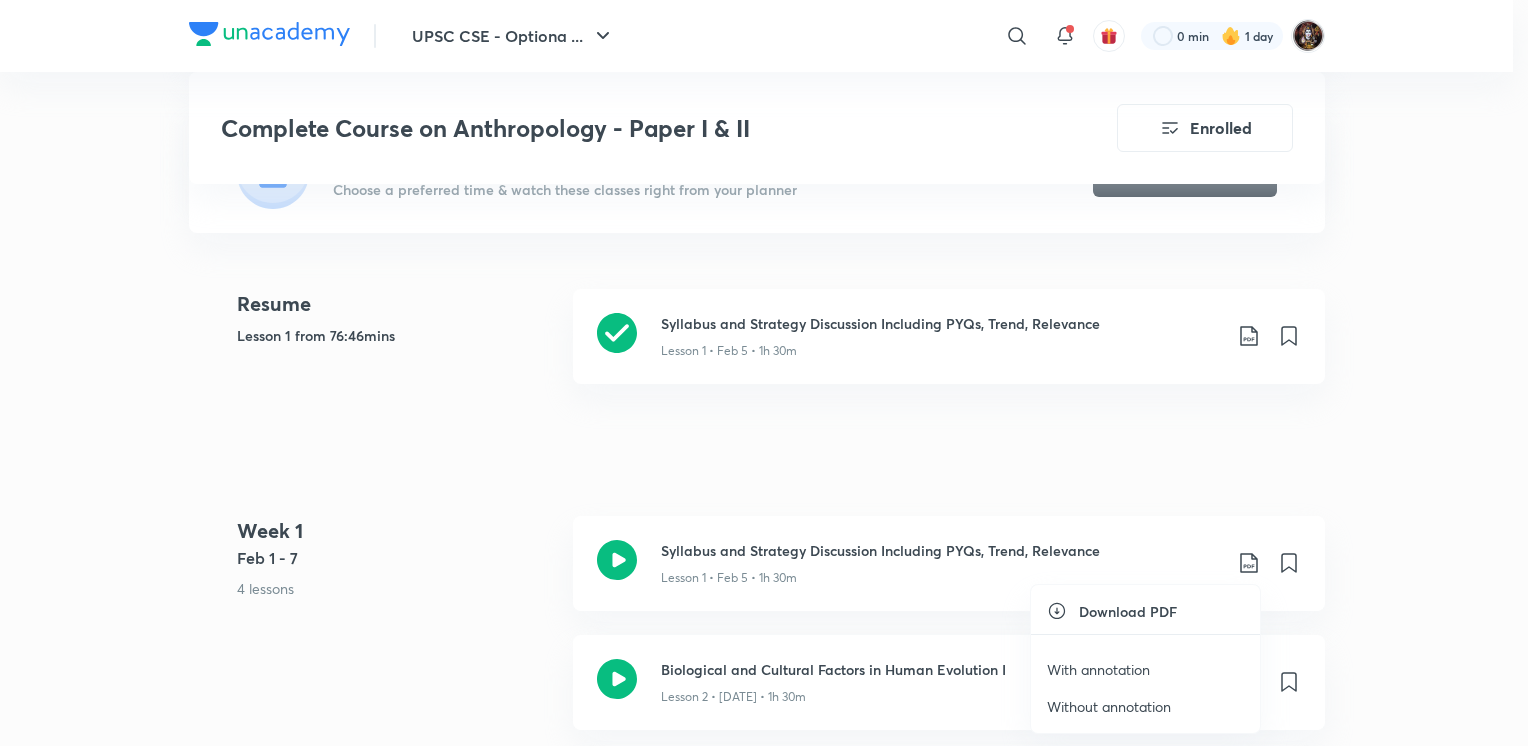 click on "With annotation" at bounding box center [1098, 669] 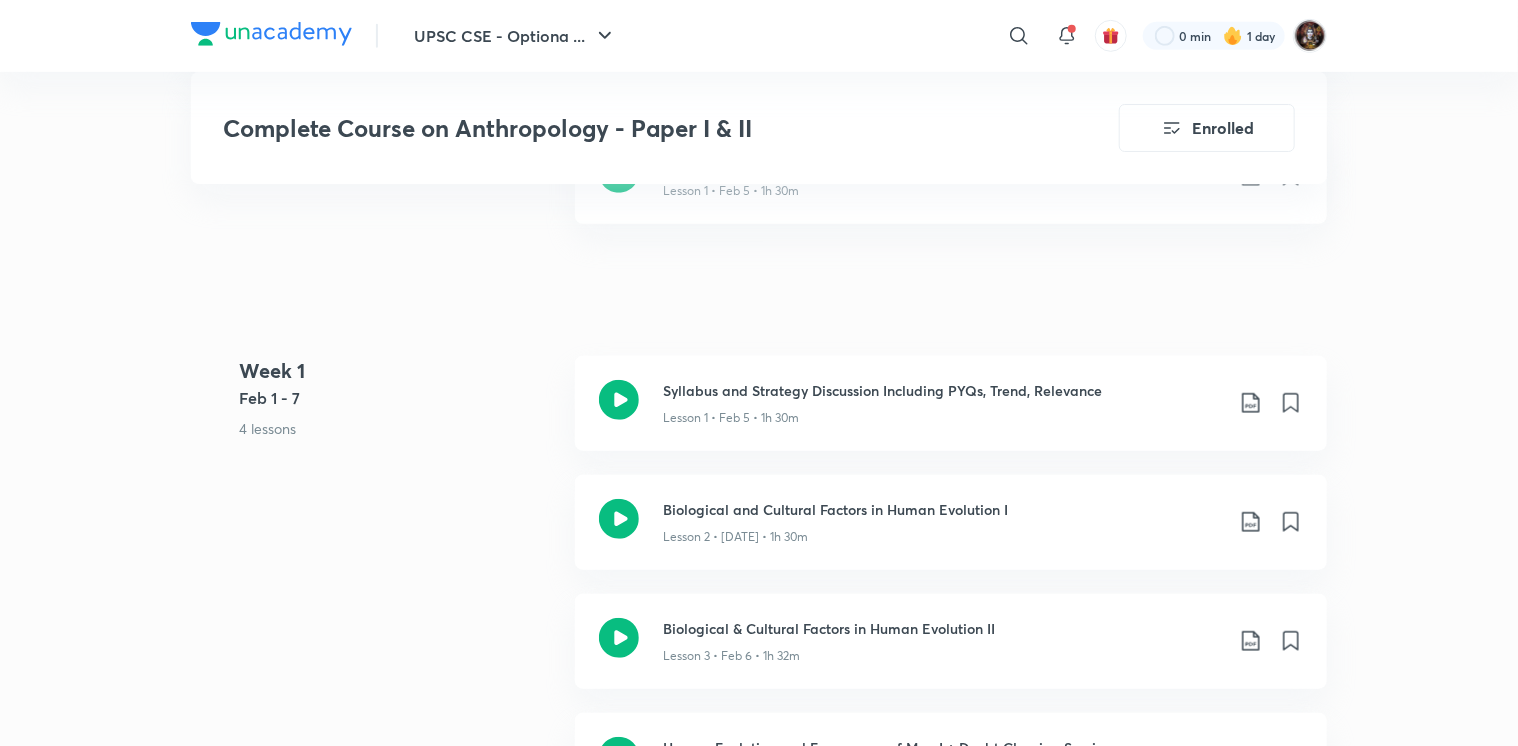 scroll, scrollTop: 700, scrollLeft: 0, axis: vertical 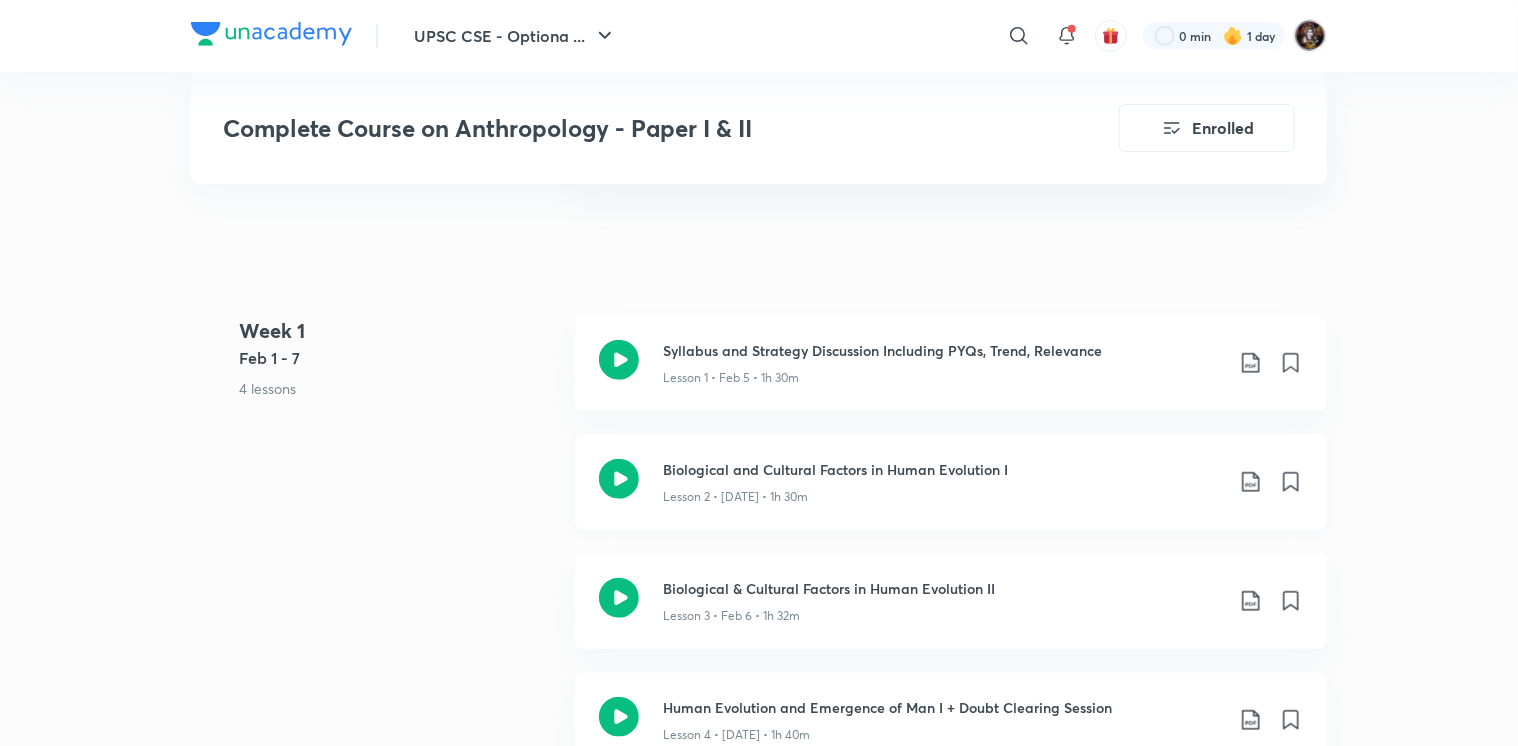 click 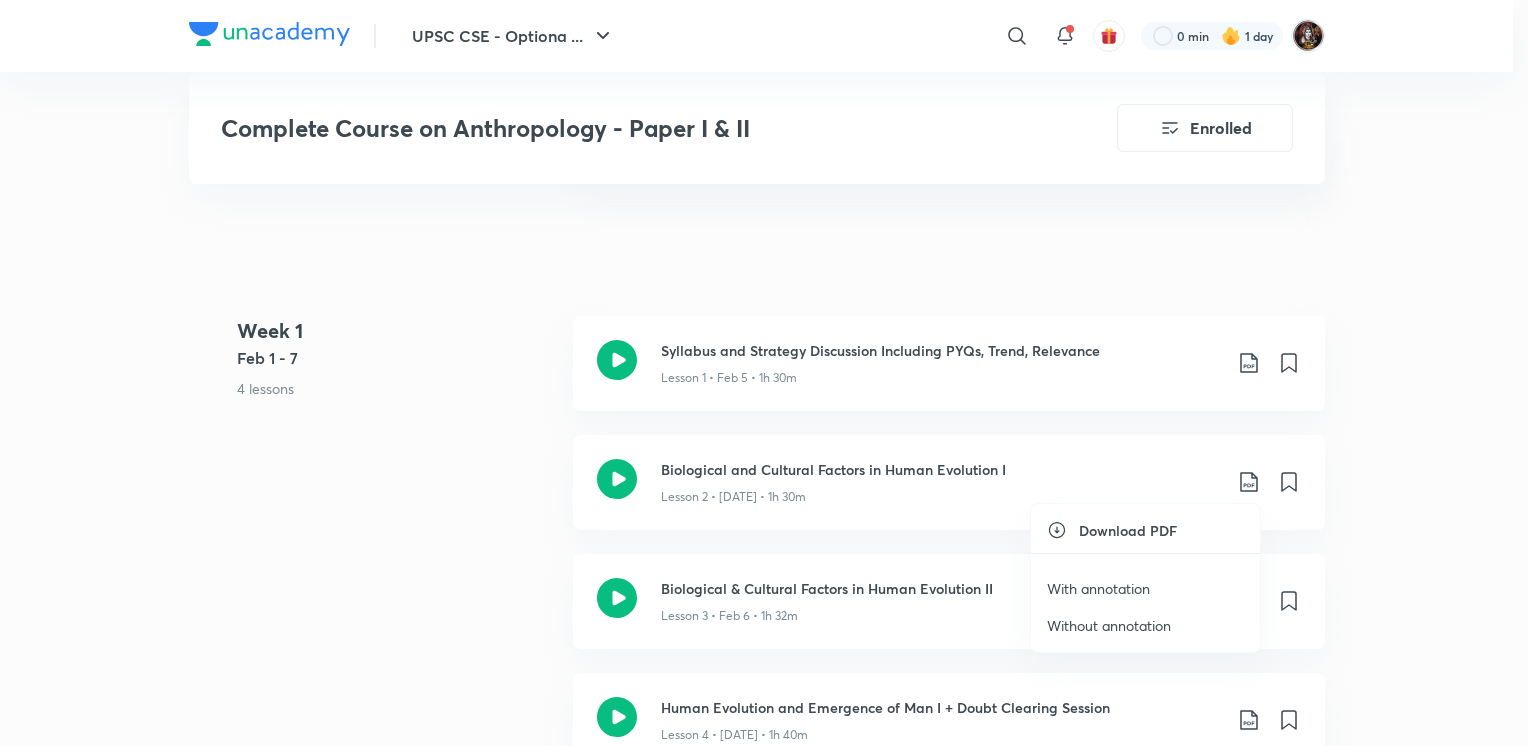 click on "With annotation" at bounding box center [1098, 588] 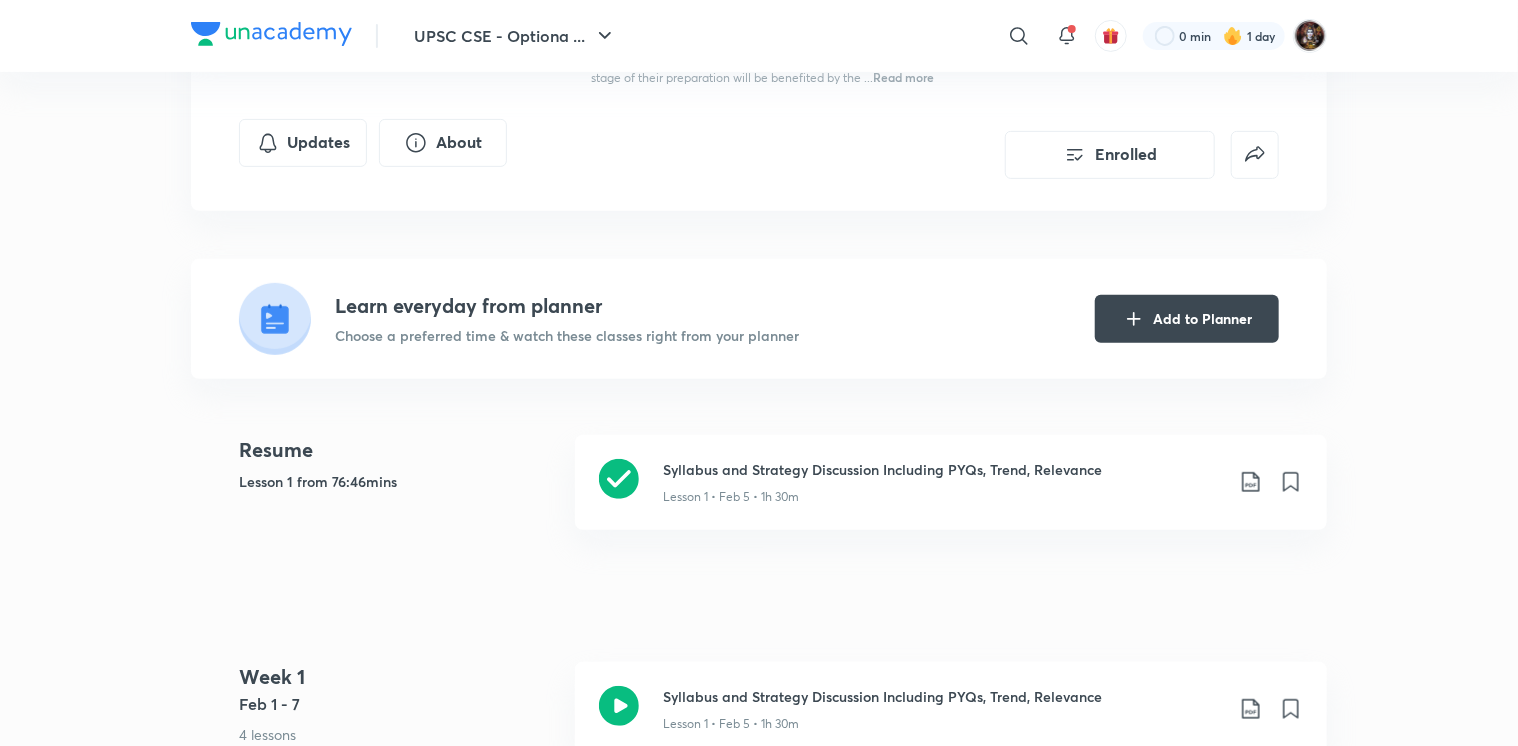scroll, scrollTop: 400, scrollLeft: 0, axis: vertical 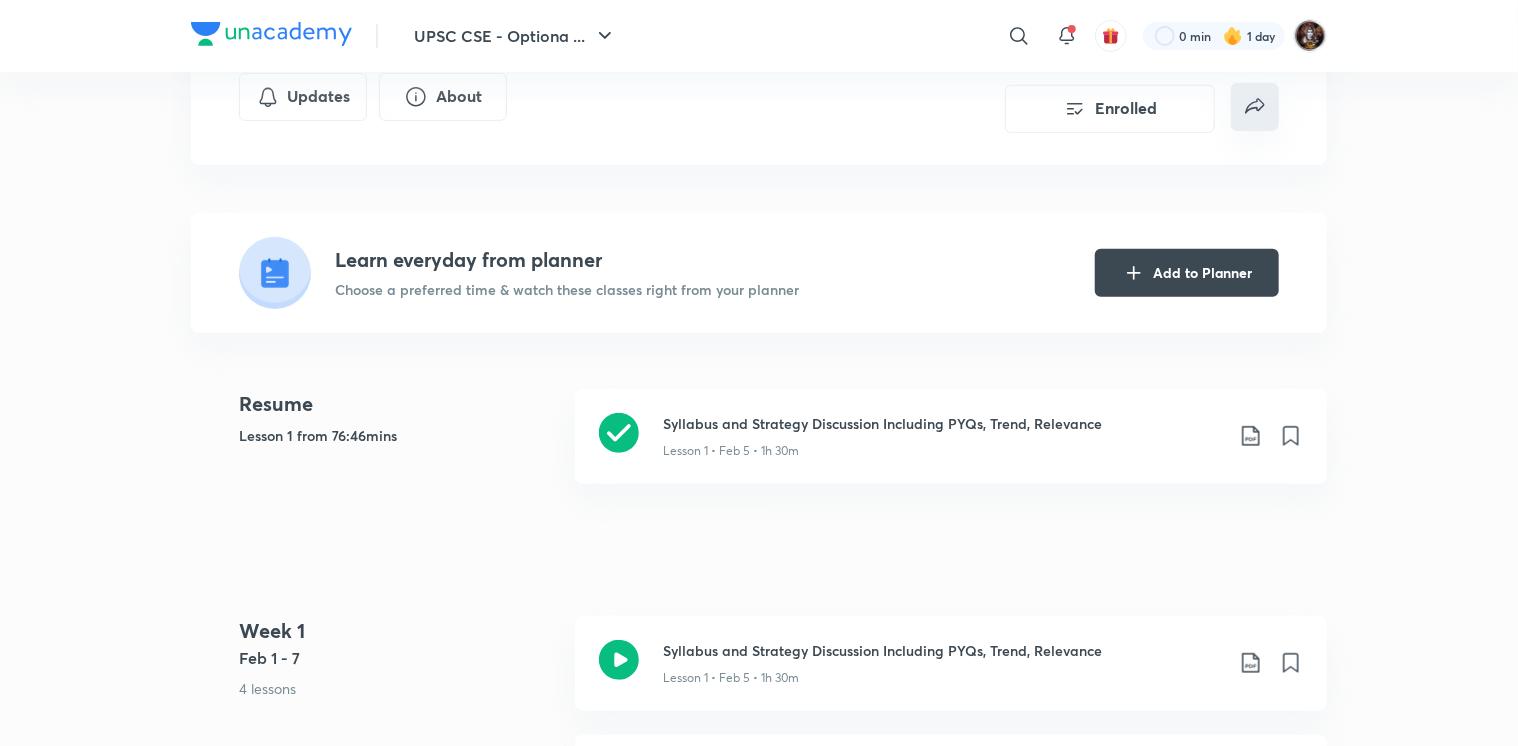 click 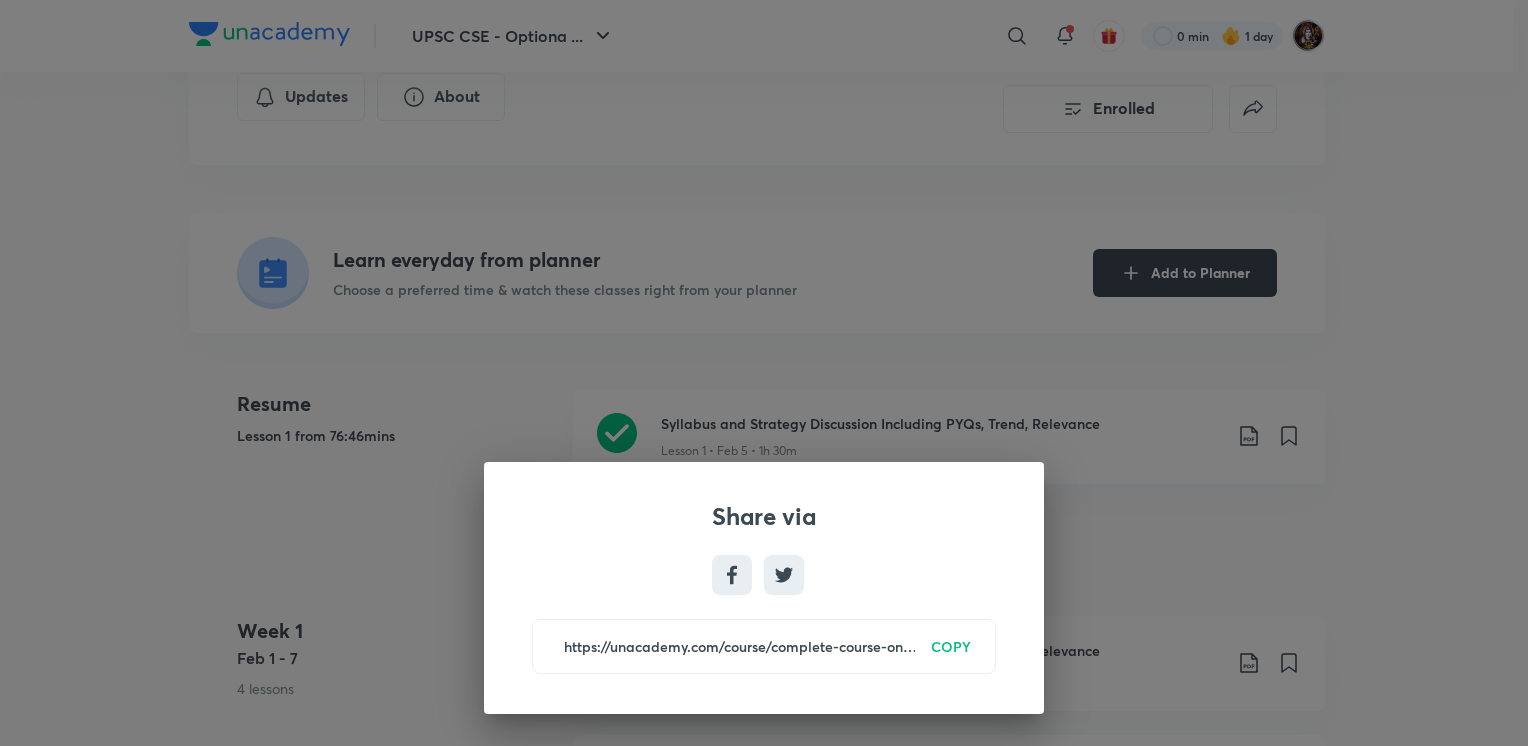 click on "Share via https://unacademy.com/course/complete-course-on-anthropology-paper-i-ii/KAANAHSQ COPY" at bounding box center [764, 373] 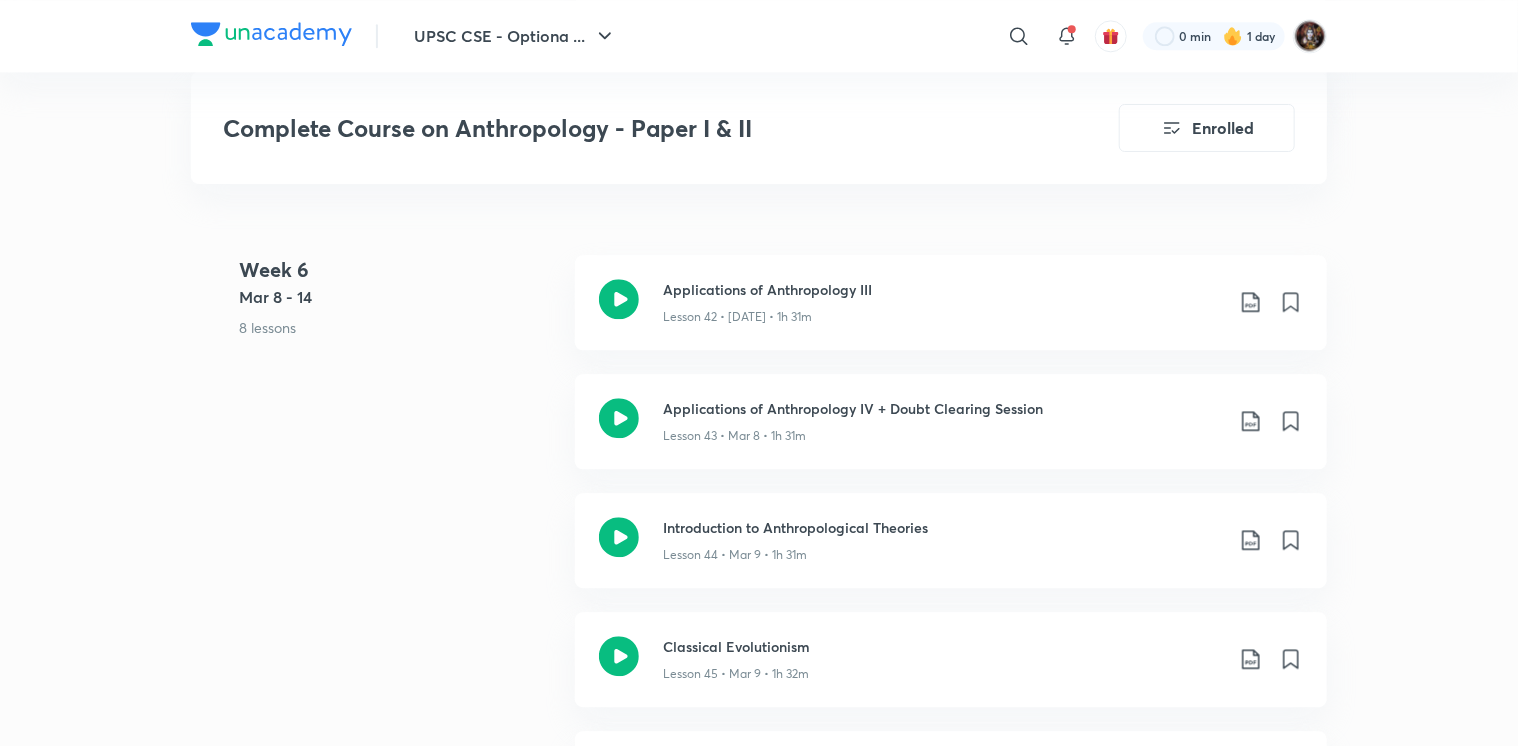 scroll, scrollTop: 6300, scrollLeft: 0, axis: vertical 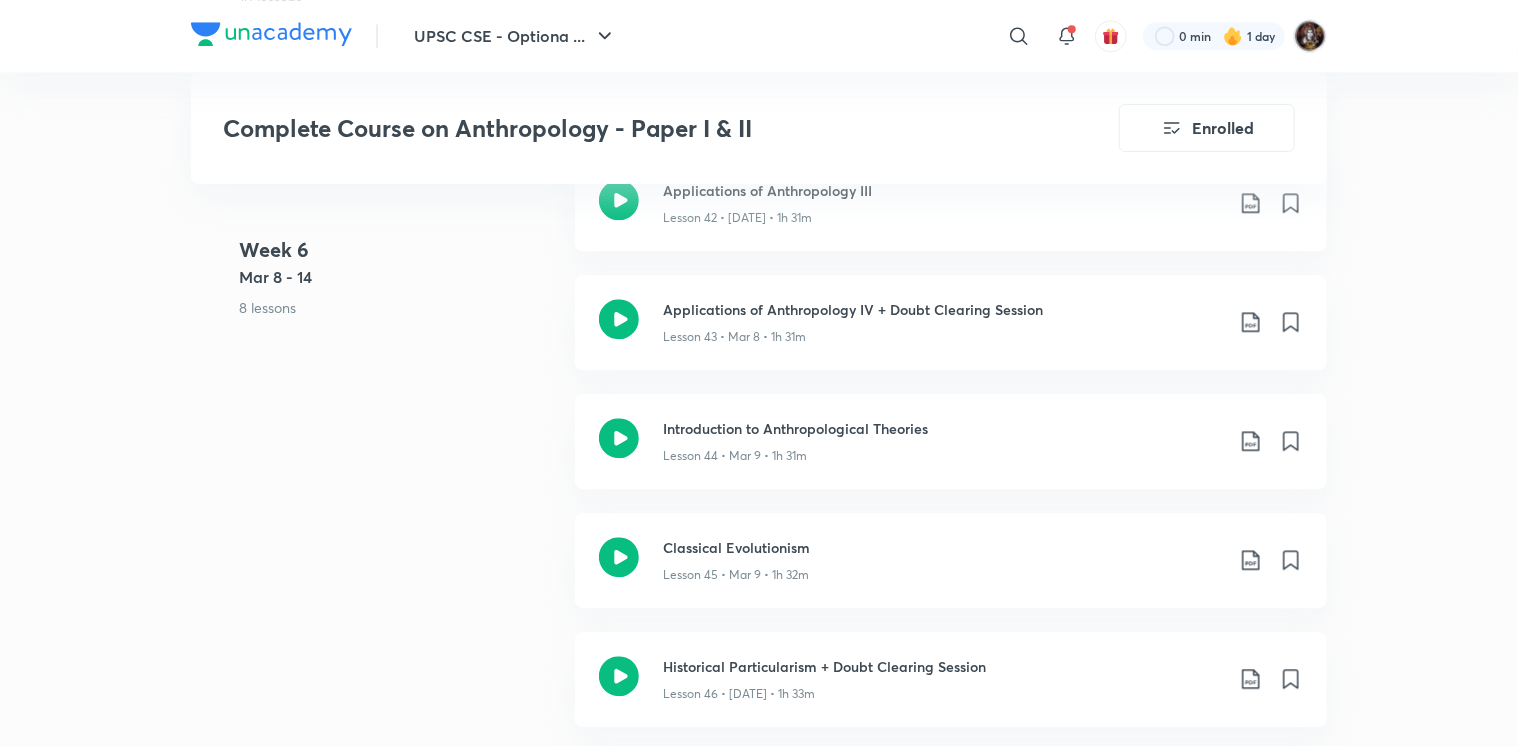 click on "UPSC CSE - Optiona ... ​ 0 min 1 day Complete Course on Anthropology - Paper I & II Enrolled UPSC CSE - Optional Plus Syllabus Anthropology Optional PREVIEW Hinglish Complete Course on Anthropology - Paper I & II CHOPPELLA SRIHARSHA In this course, Vijaya will cover important concepts of Anthropology and this course would be helpful for aspirants preparing for UPSC Exams. Learners at any stage of their preparation will be benefited by the ... Read more Updates About Enrolled Learn everyday from planner Choose a preferred time & watch these classes right from your planner Add to Planner Resume Lesson 1 from 76:46mins Syllabus and Strategy Discussion Including PYQs, Trend, Relevance Lesson 1 • [DATE] • [DURATION] Week 1 [DATE] - [DATE] 4 lessons Syllabus and Strategy Discussion Including PYQs, Trend, Relevance Lesson 1 • [DATE] • [DURATION] Biological and Cultural Factors in Human Evolution I Lesson 2 • [DATE] • [DURATION] Biological & Cultural Factors in Human Evolution II SSC" at bounding box center [759, 7933] 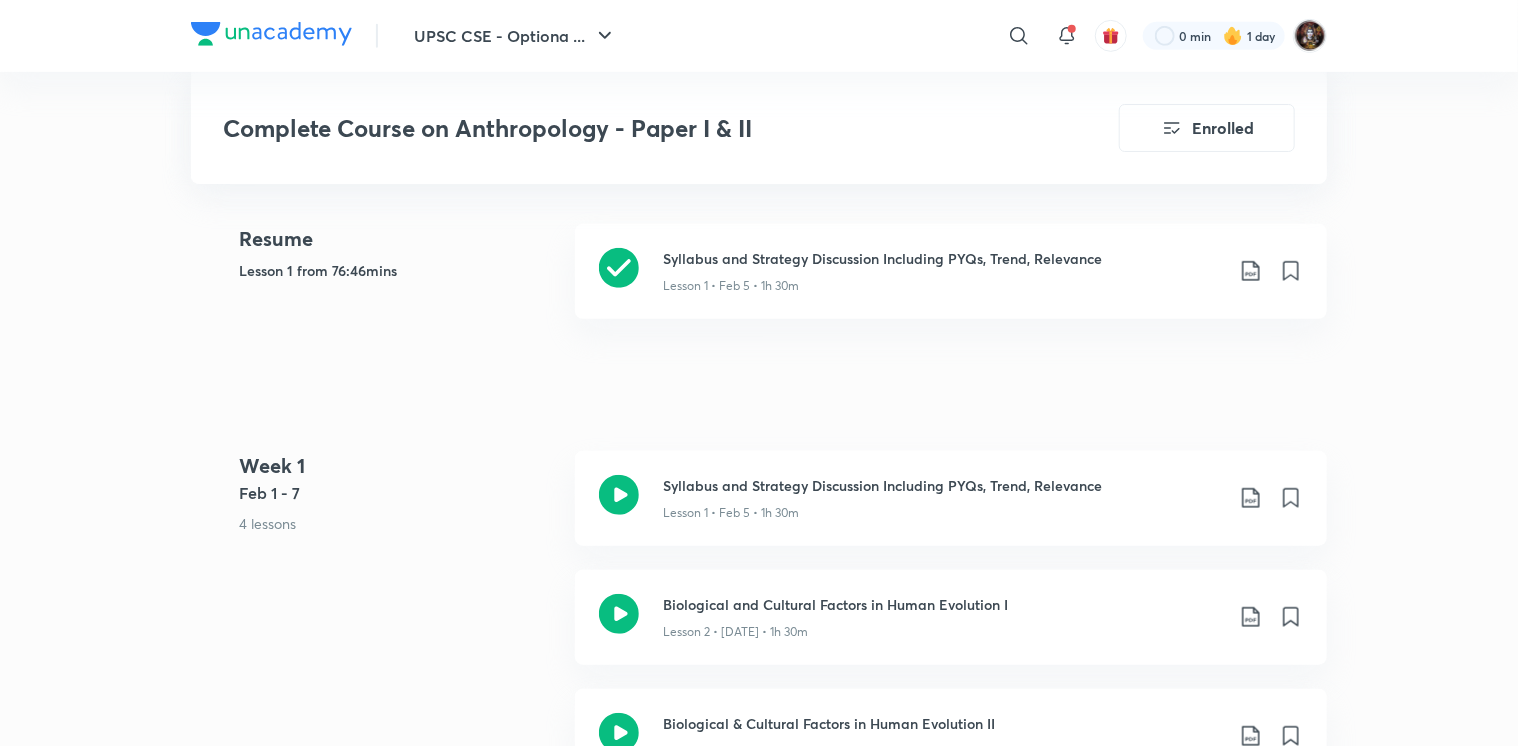 scroll, scrollTop: 600, scrollLeft: 0, axis: vertical 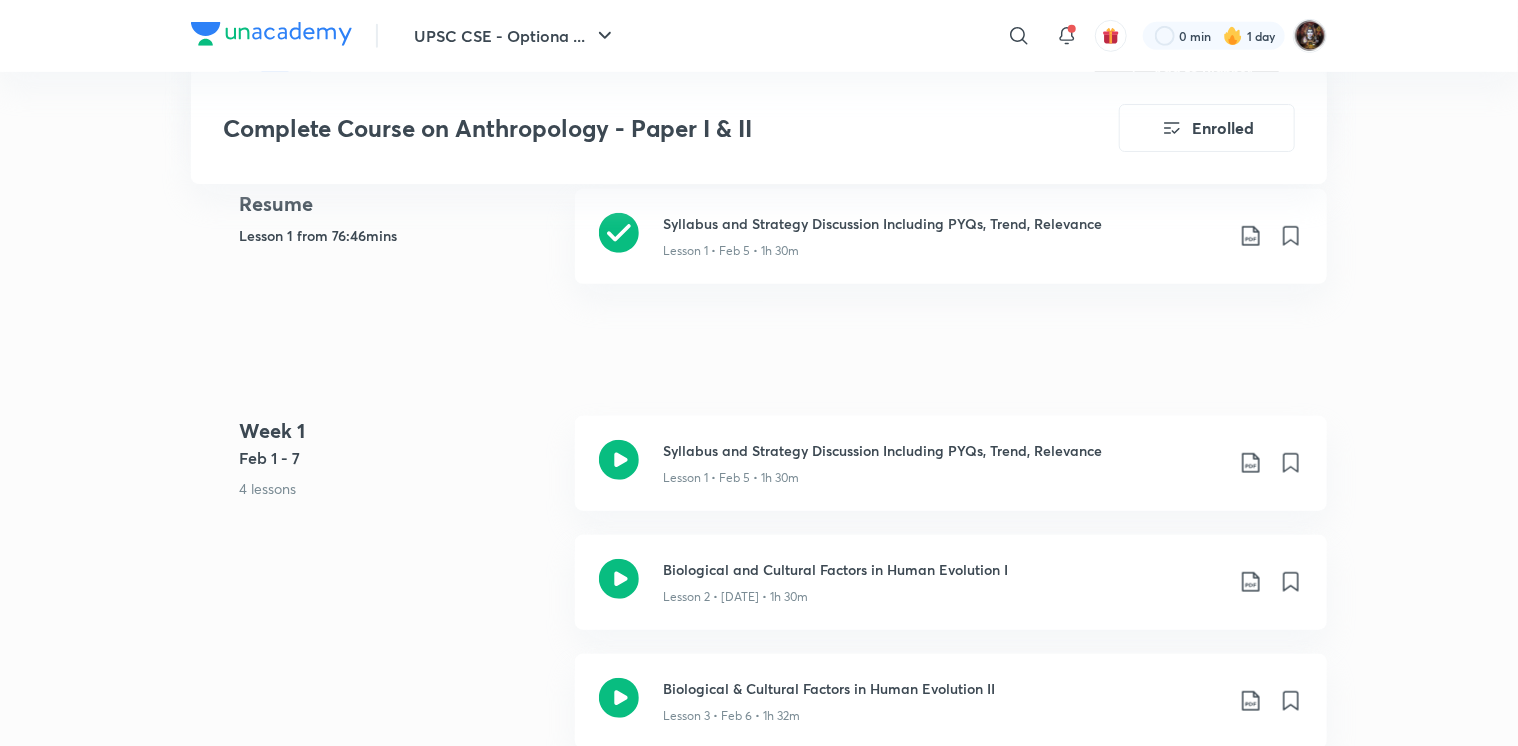 drag, startPoint x: 1060, startPoint y: 238, endPoint x: 1449, endPoint y: 504, distance: 471.25046 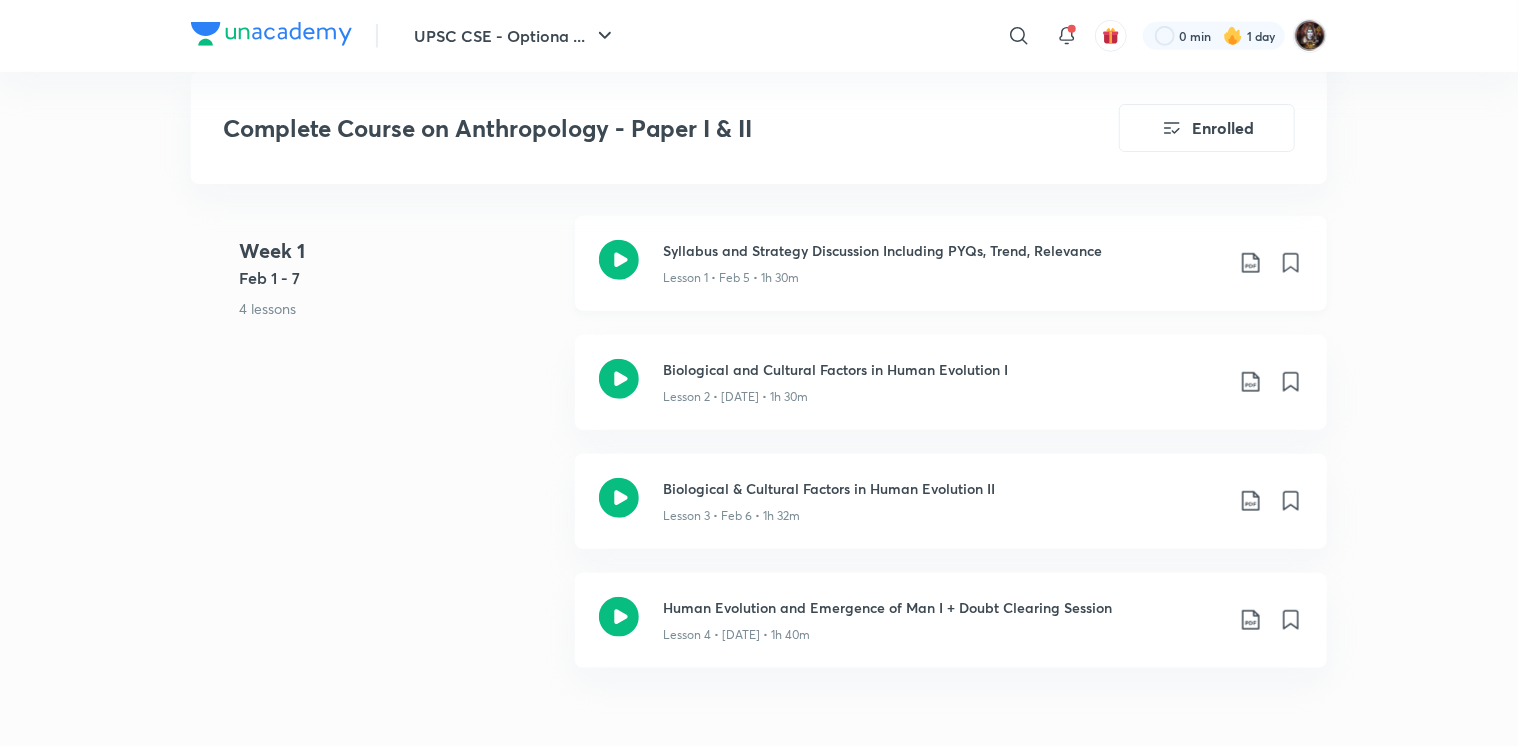 scroll, scrollTop: 900, scrollLeft: 0, axis: vertical 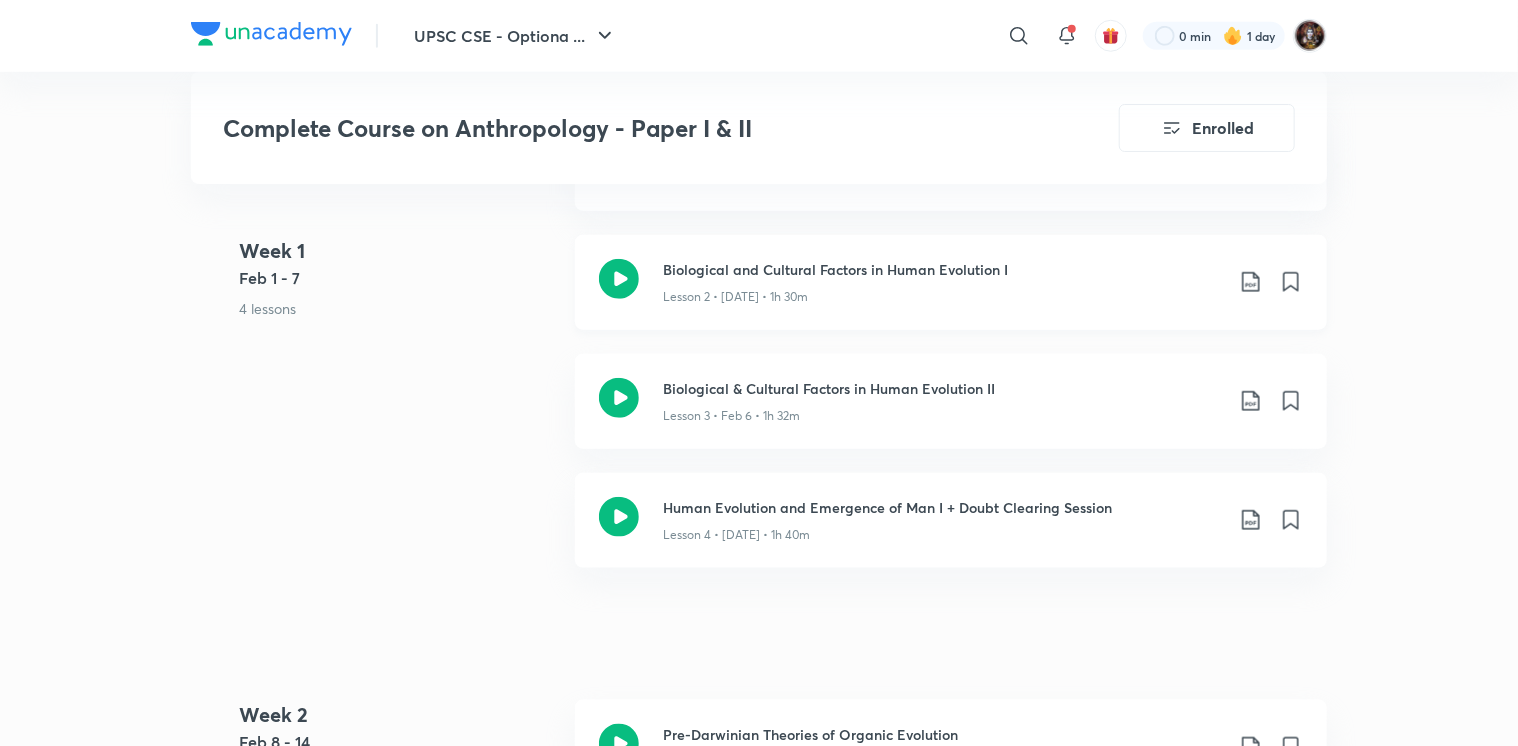 click 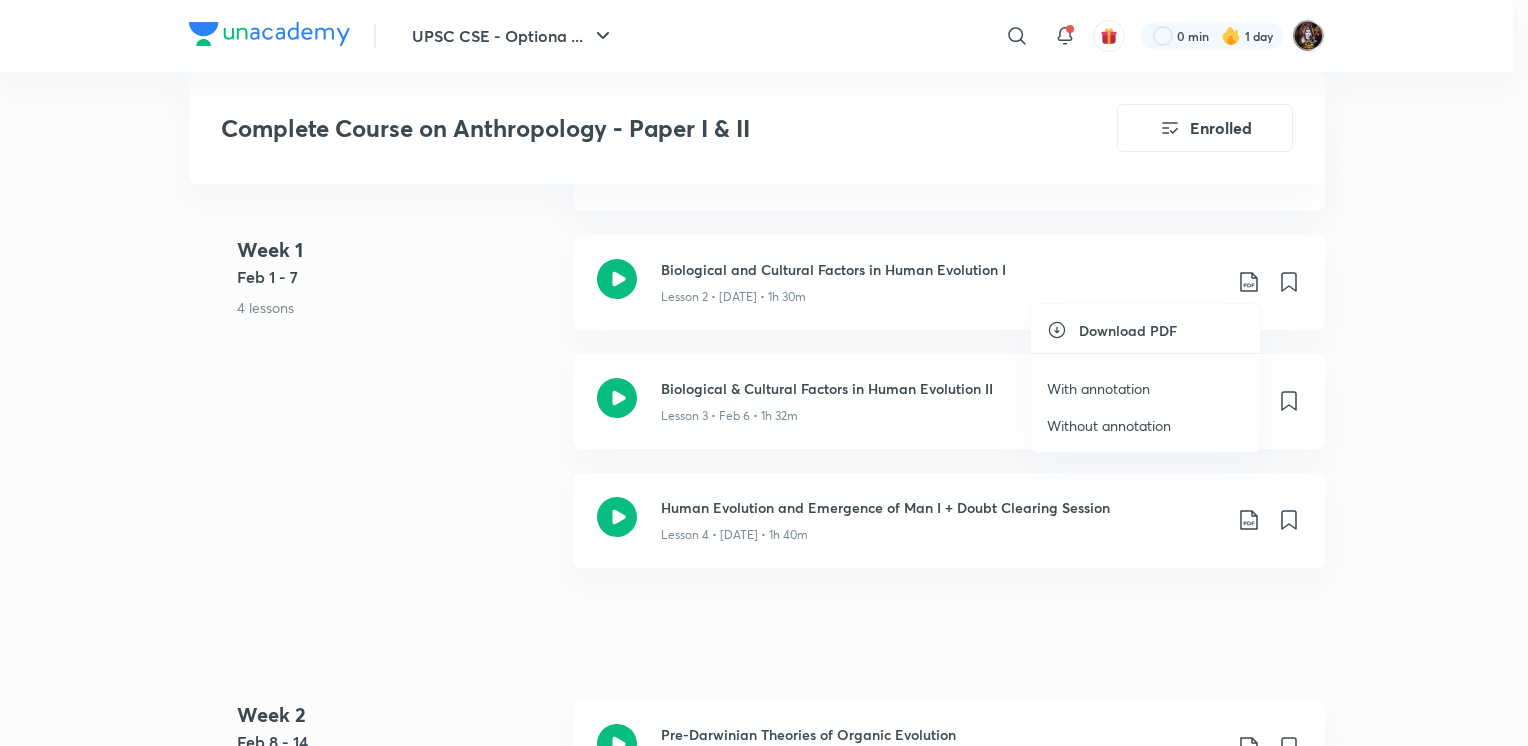 click on "Without annotation" at bounding box center (1109, 425) 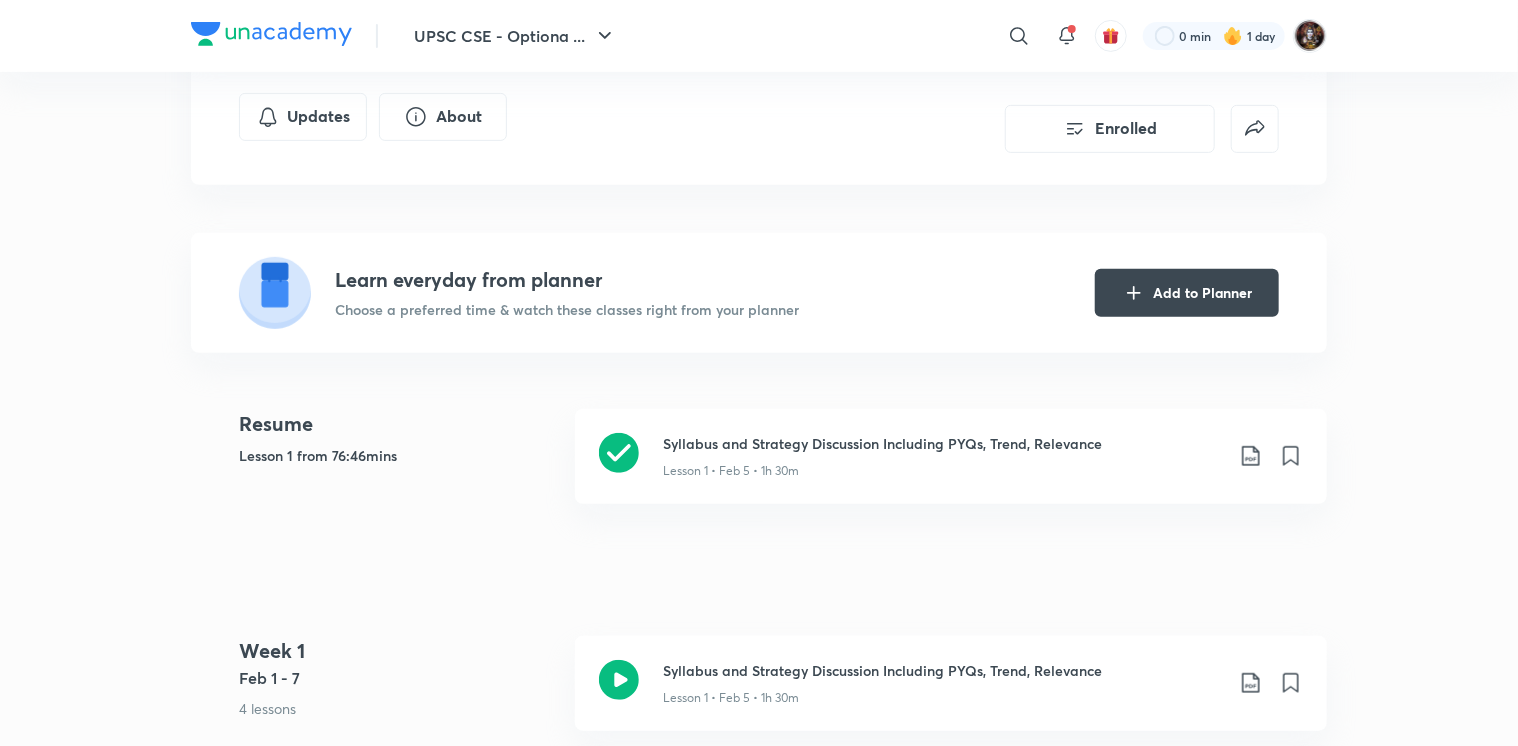scroll, scrollTop: 400, scrollLeft: 0, axis: vertical 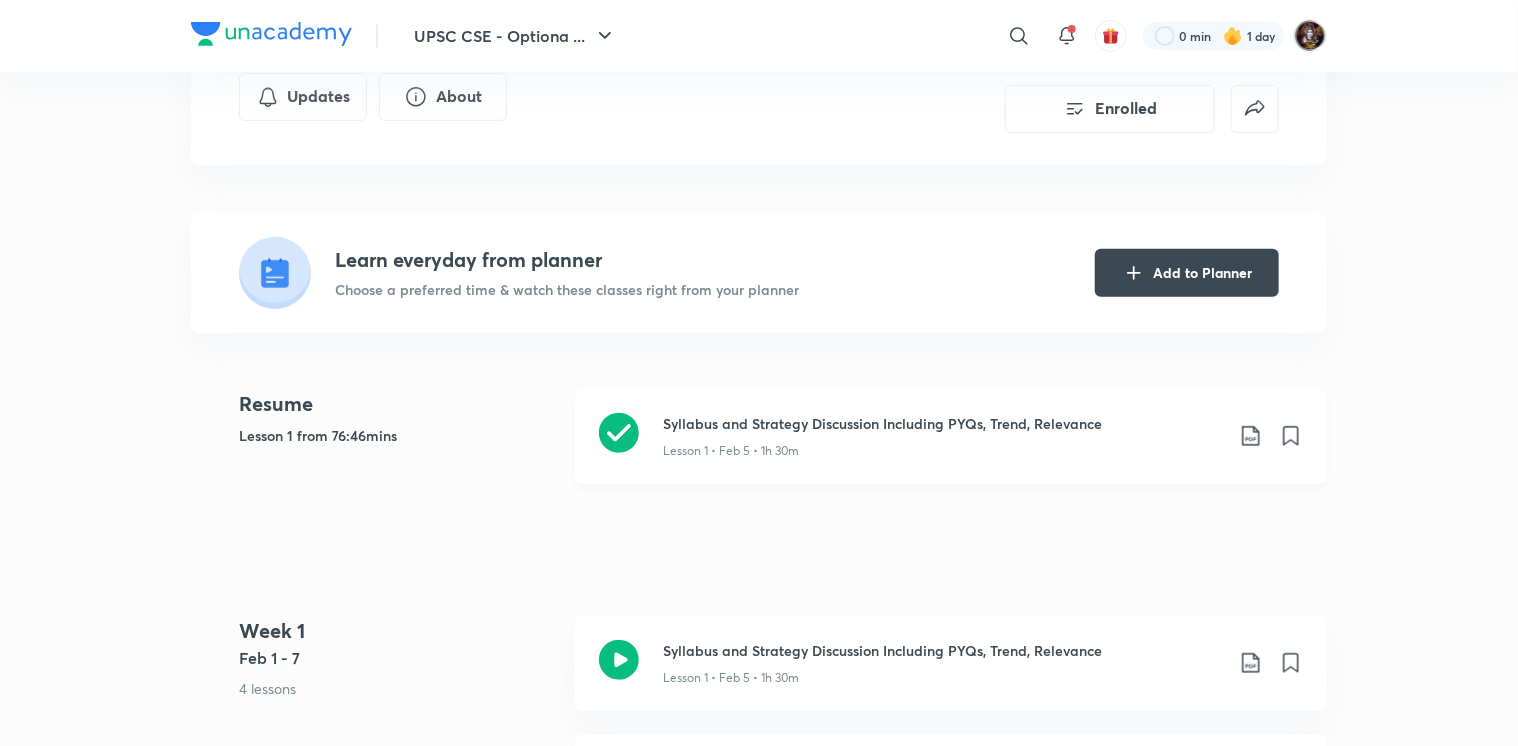 click on "Lesson 1 • Feb 5 • 1h 30m" at bounding box center [943, 447] 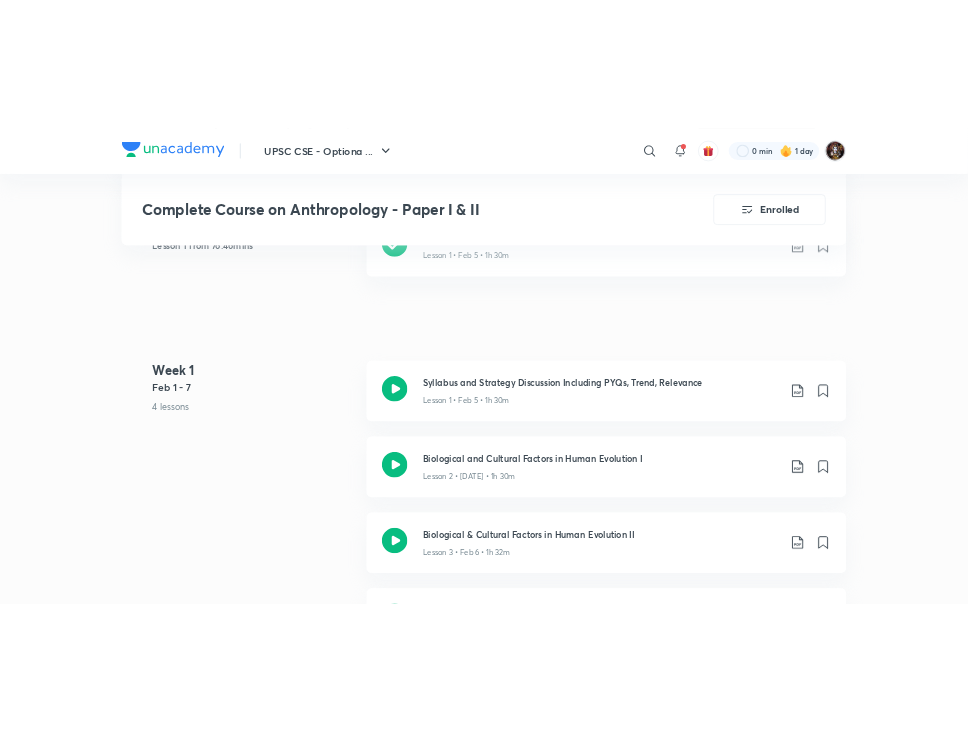 scroll, scrollTop: 700, scrollLeft: 0, axis: vertical 